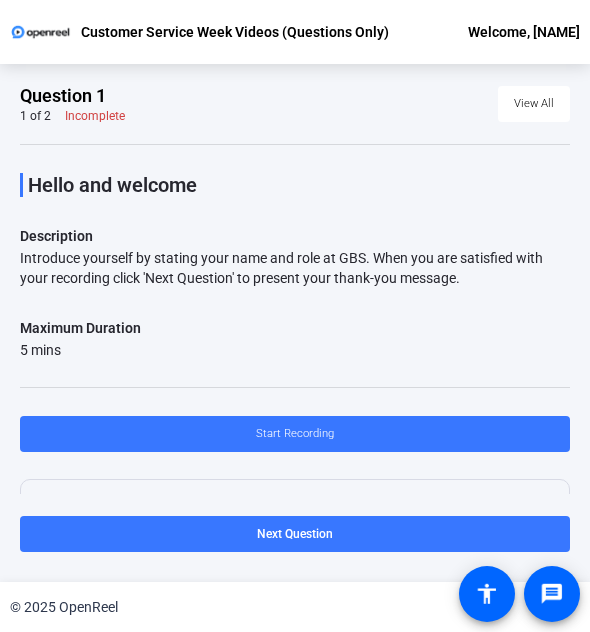 scroll, scrollTop: 0, scrollLeft: 0, axis: both 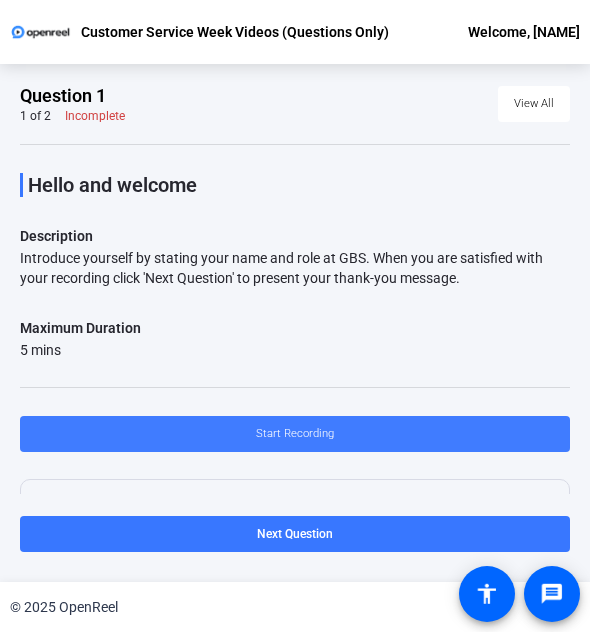 click on "Start Recording" 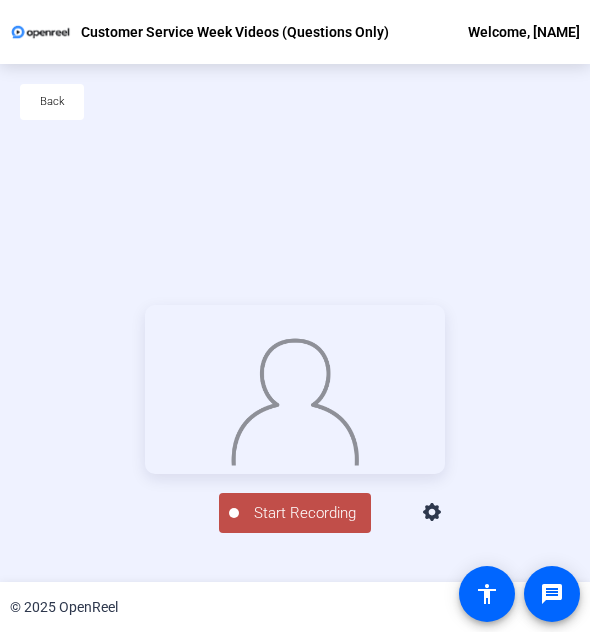 click on "Start Recording" 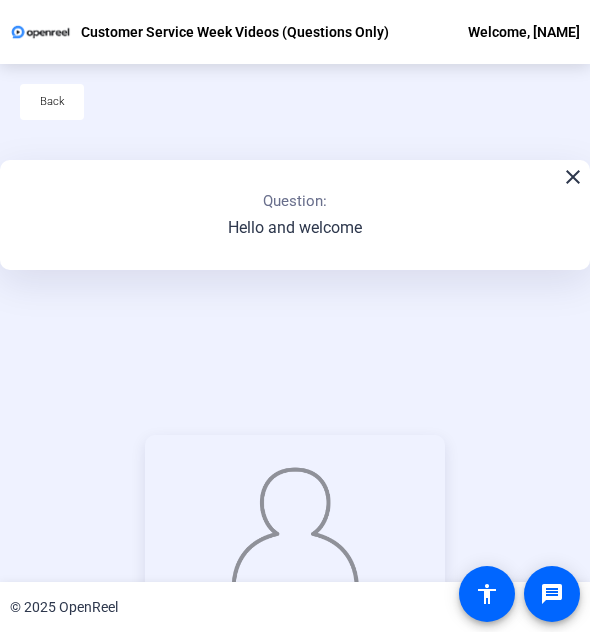 scroll, scrollTop: 225, scrollLeft: 0, axis: vertical 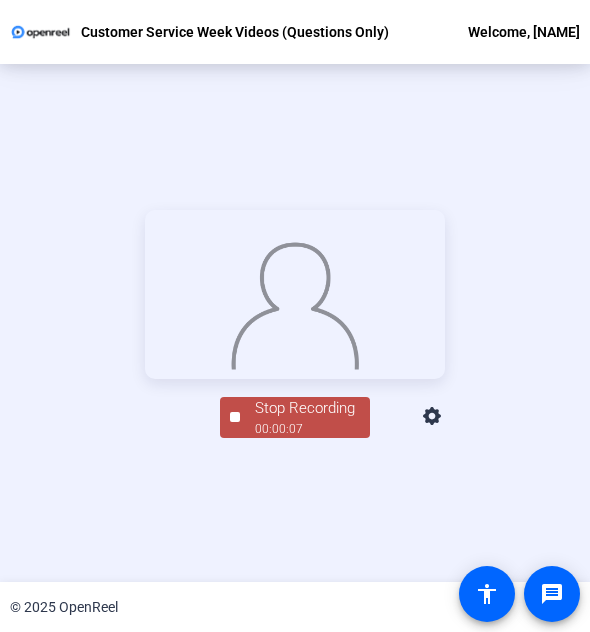 click on "Stop Recording" 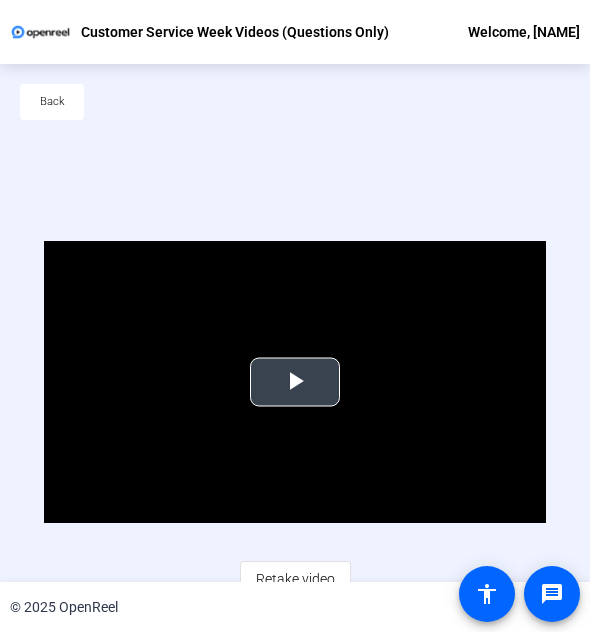 scroll, scrollTop: 96, scrollLeft: 0, axis: vertical 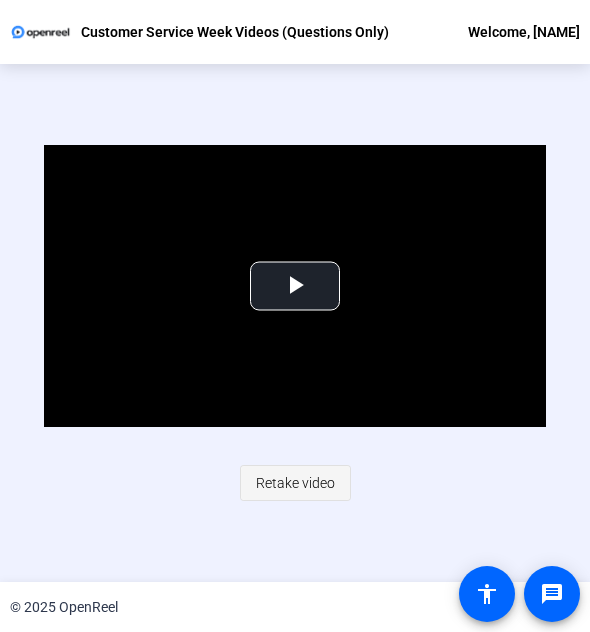 click on "Retake video" 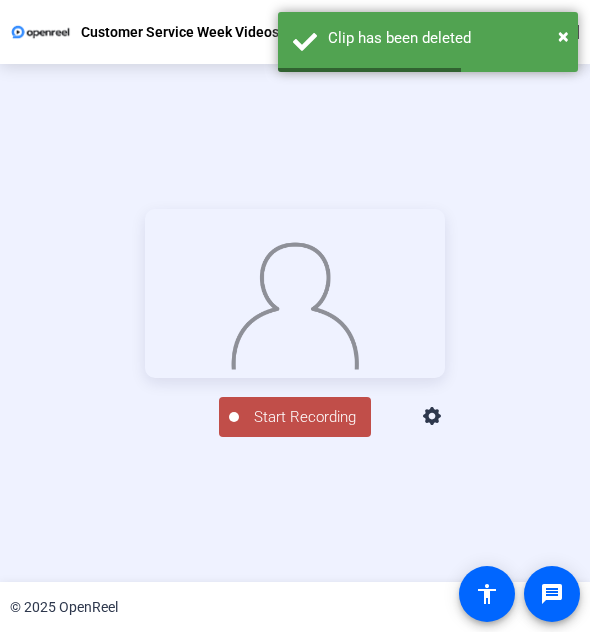 scroll, scrollTop: 225, scrollLeft: 0, axis: vertical 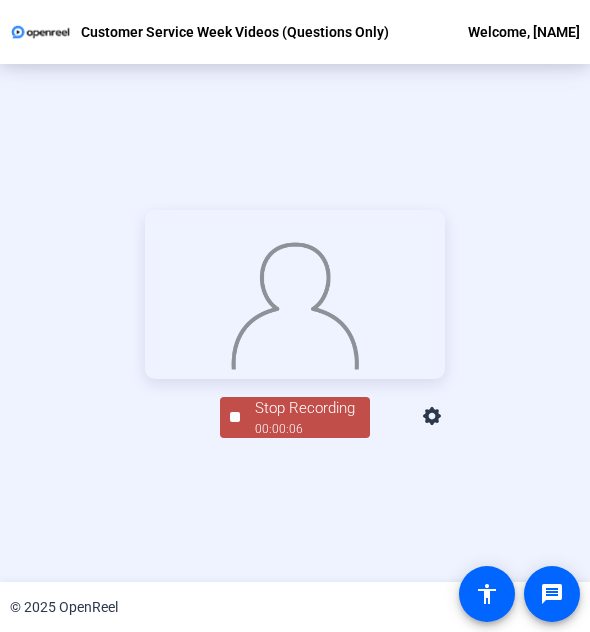 click on "00:00:06" 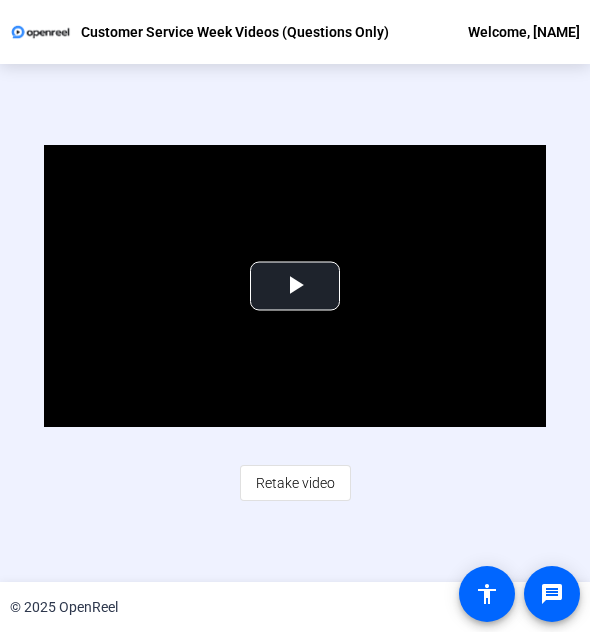 scroll, scrollTop: 88, scrollLeft: 0, axis: vertical 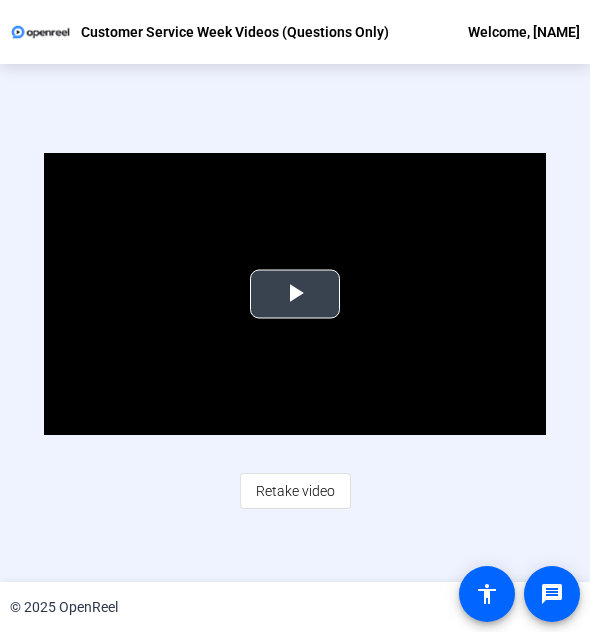 click at bounding box center (295, 294) 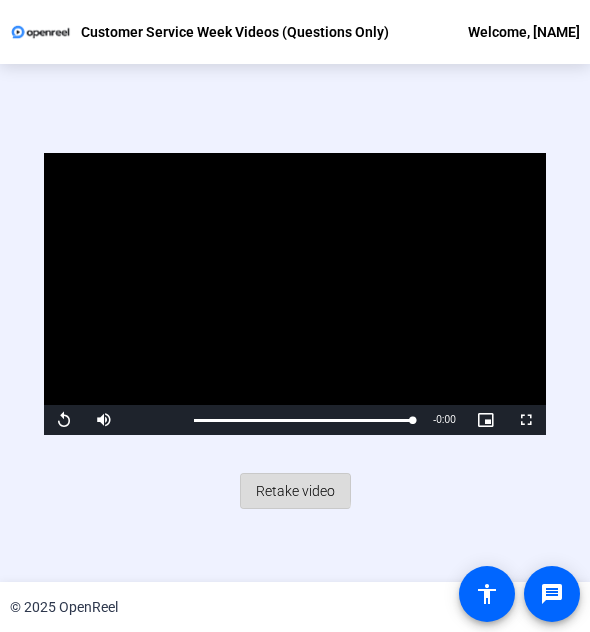 click on "Retake video" 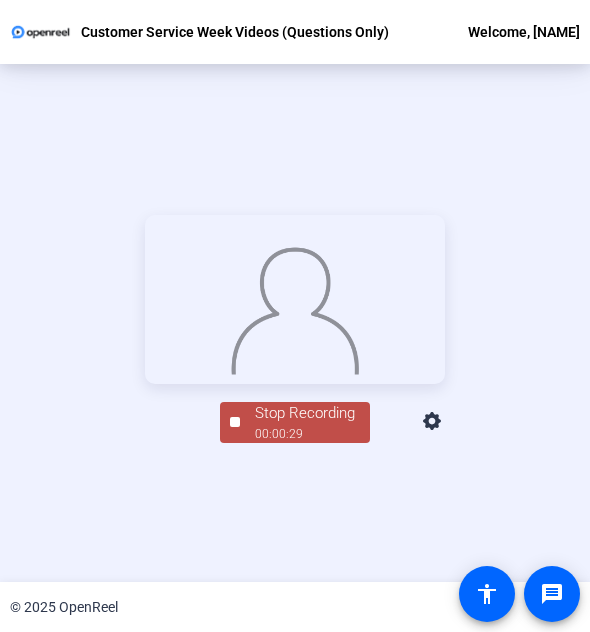 scroll, scrollTop: 225, scrollLeft: 0, axis: vertical 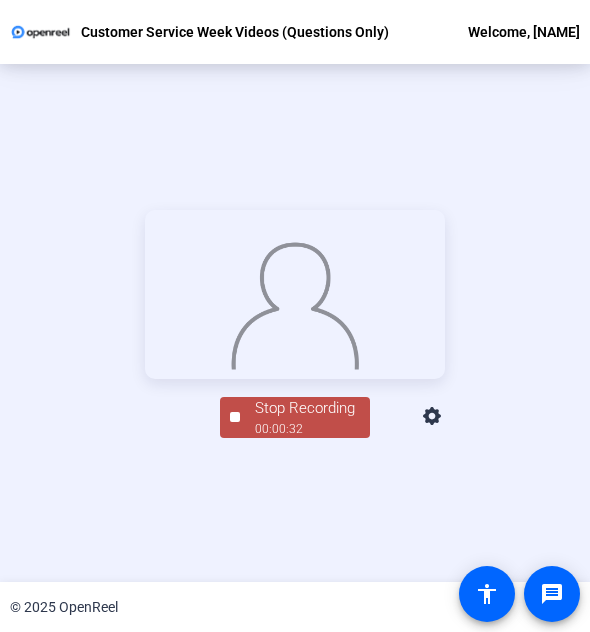 click on "Stop Recording" 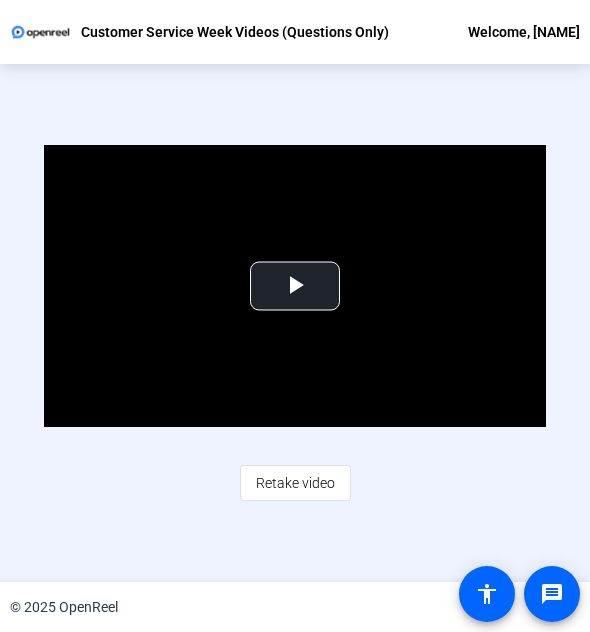 scroll, scrollTop: 88, scrollLeft: 0, axis: vertical 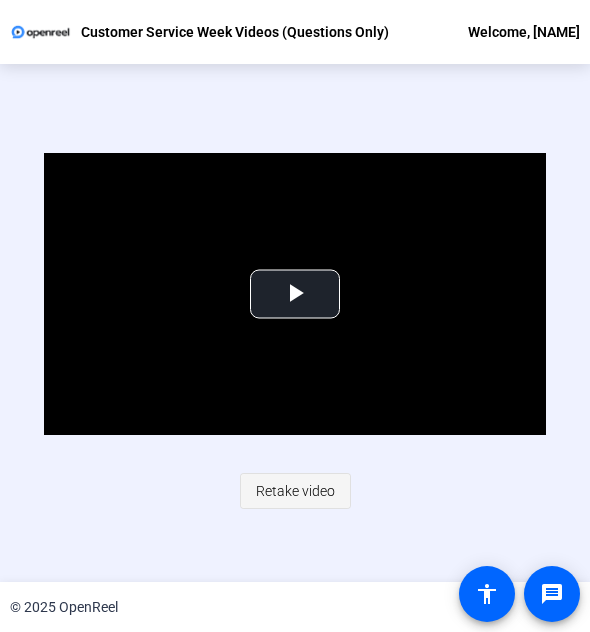 click on "Retake video" 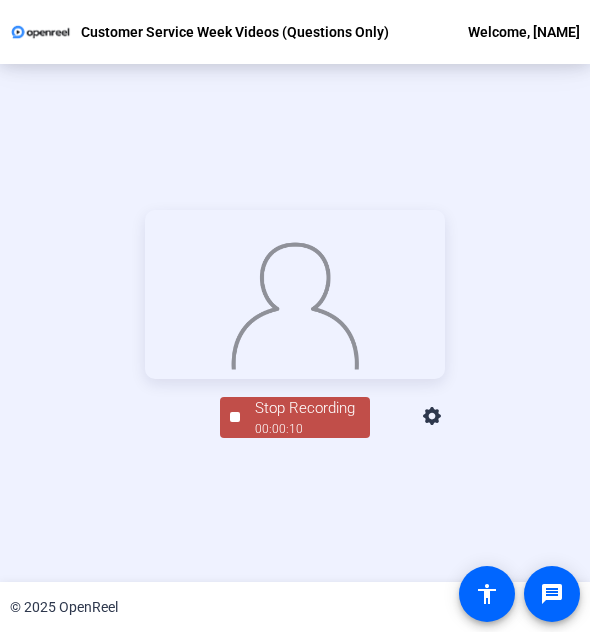 click on "Stop Recording" 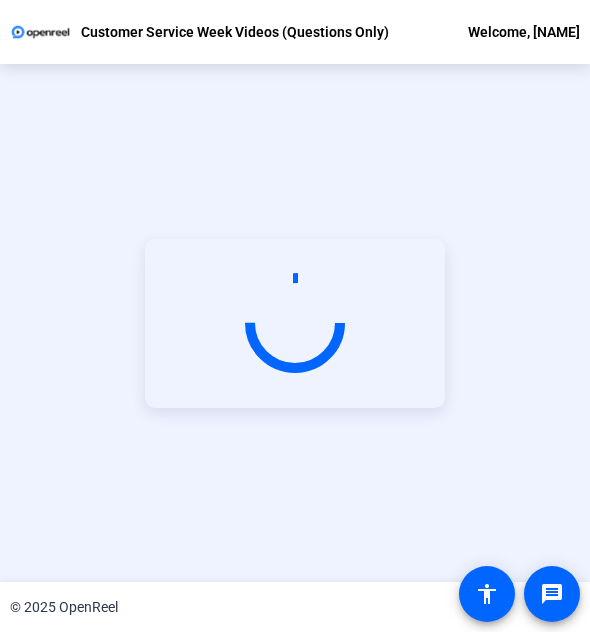 scroll, scrollTop: 88, scrollLeft: 0, axis: vertical 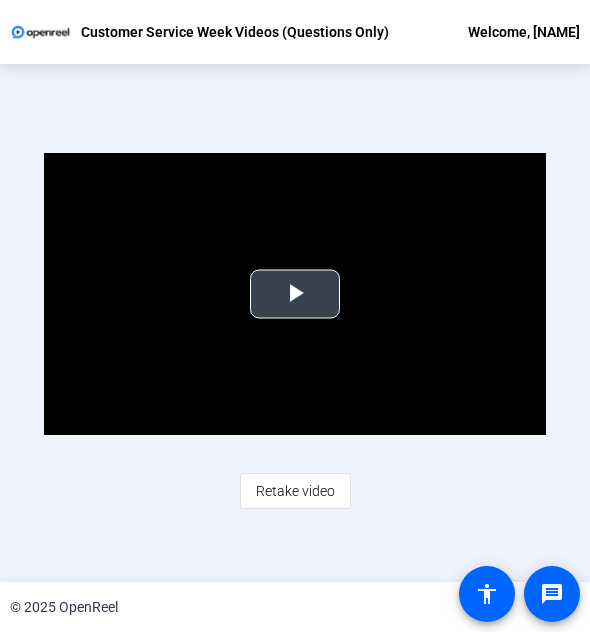 click at bounding box center (295, 294) 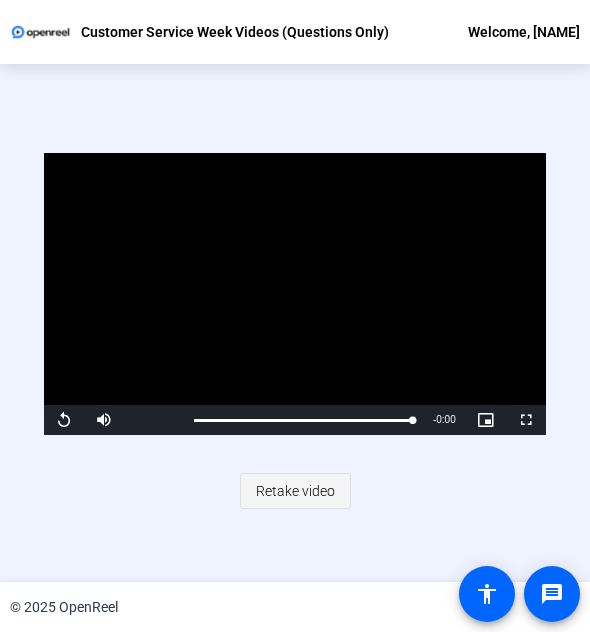click on "Retake video" 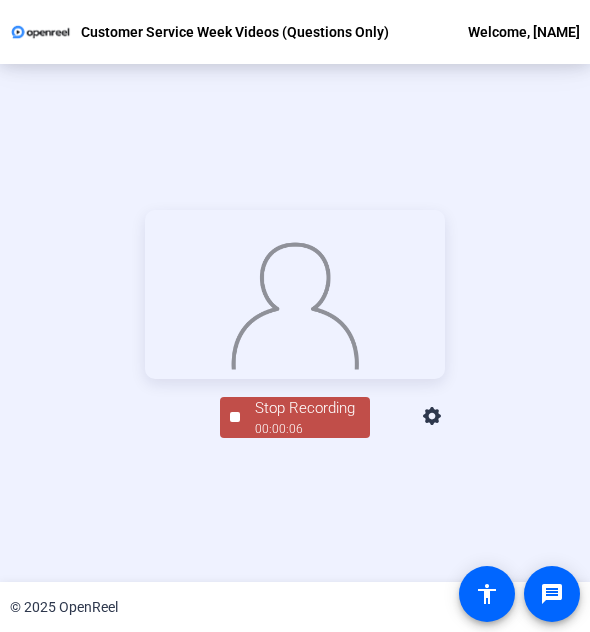 click on "Stop Recording" 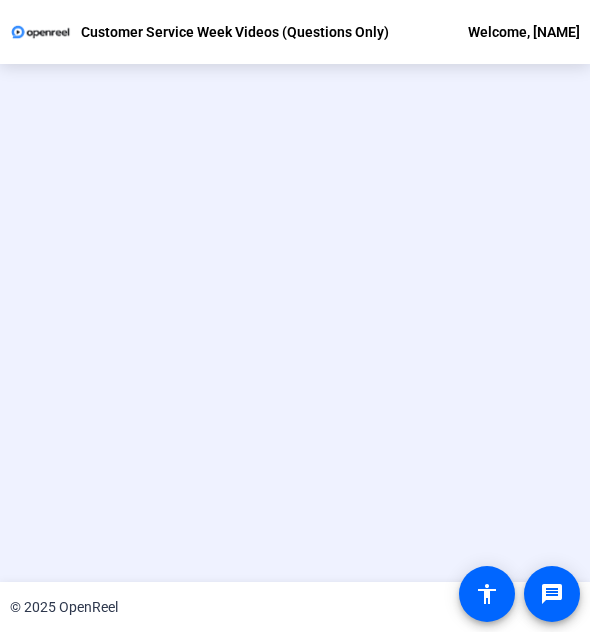 scroll, scrollTop: 88, scrollLeft: 0, axis: vertical 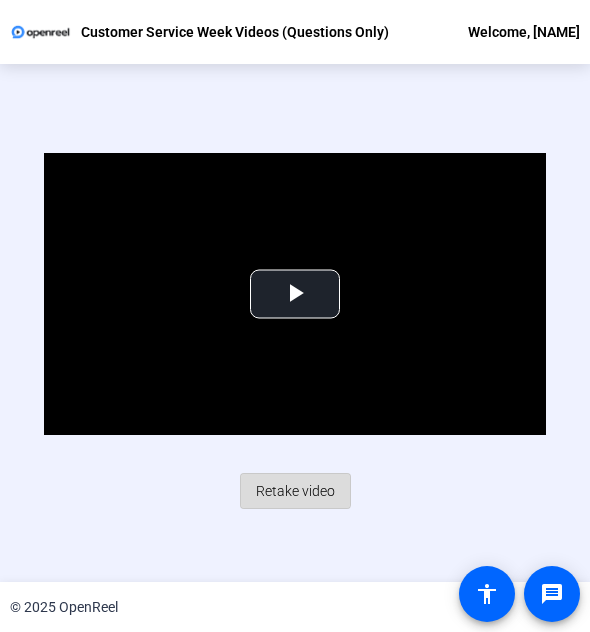 click on "Retake video" 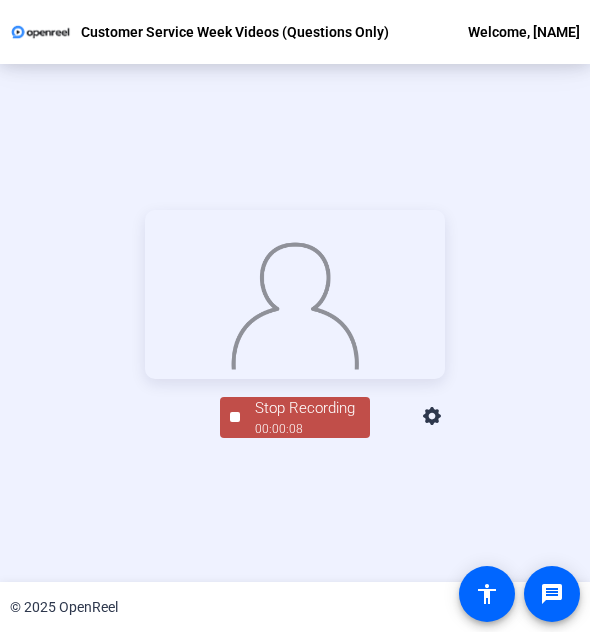 click on "Stop Recording" 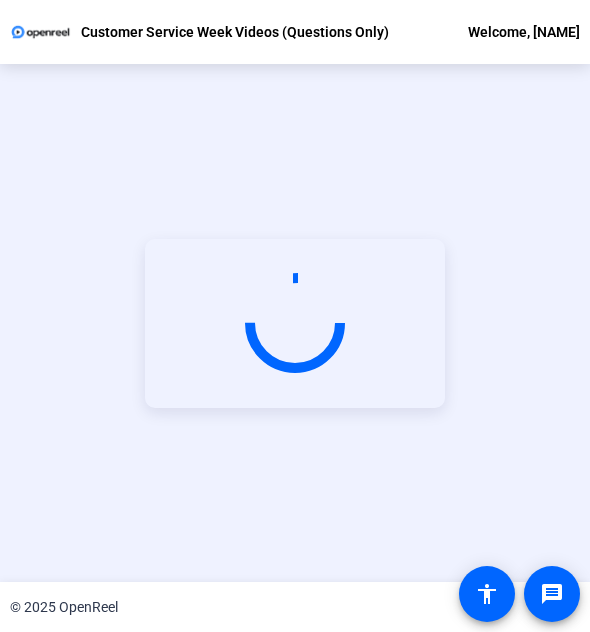 scroll, scrollTop: 88, scrollLeft: 0, axis: vertical 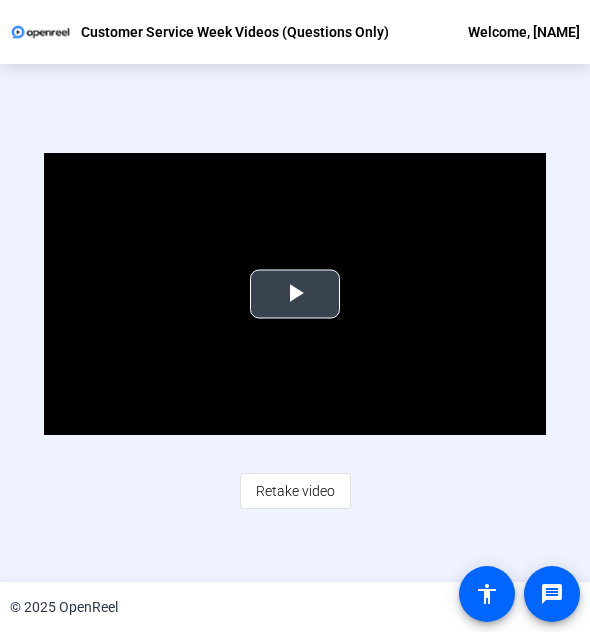 click at bounding box center (295, 294) 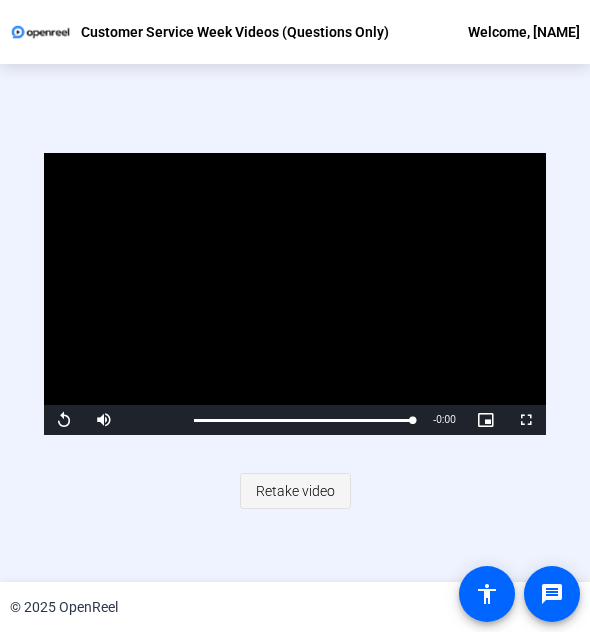 click on "Retake video" 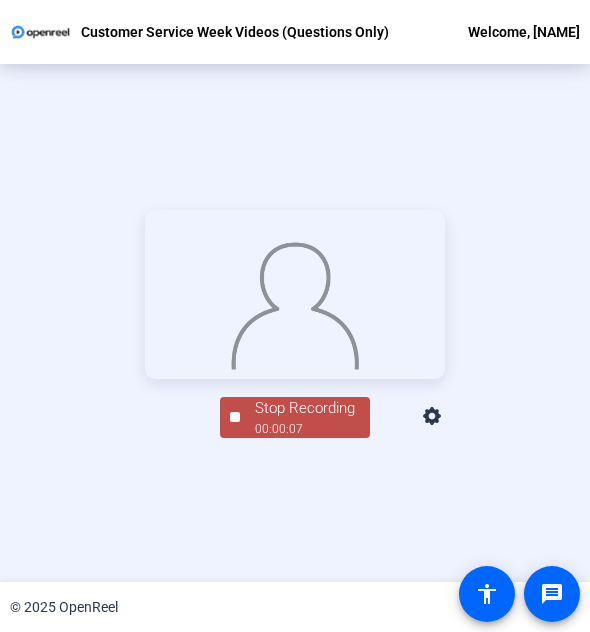 click on "Stop Recording" 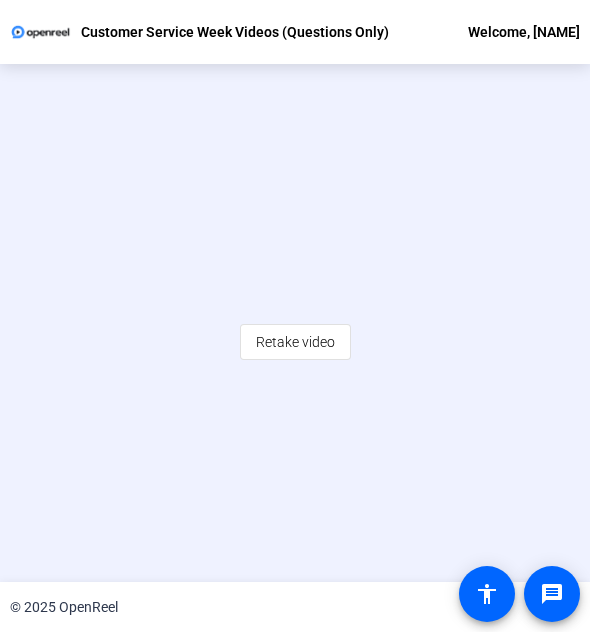 scroll, scrollTop: 88, scrollLeft: 0, axis: vertical 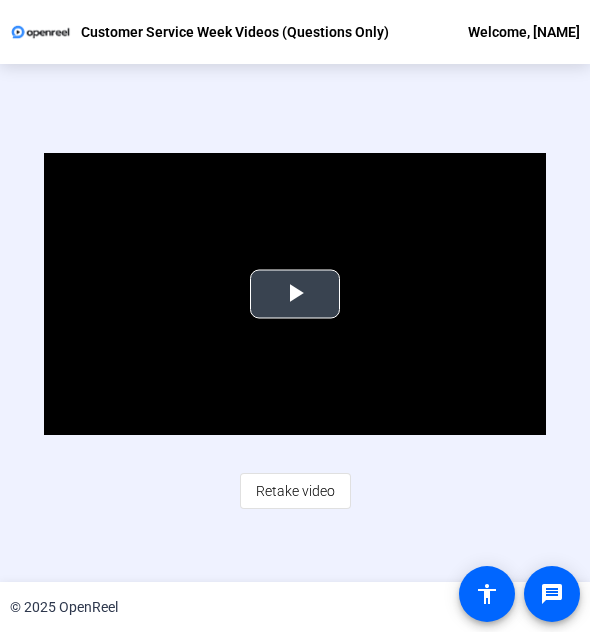 click at bounding box center (295, 294) 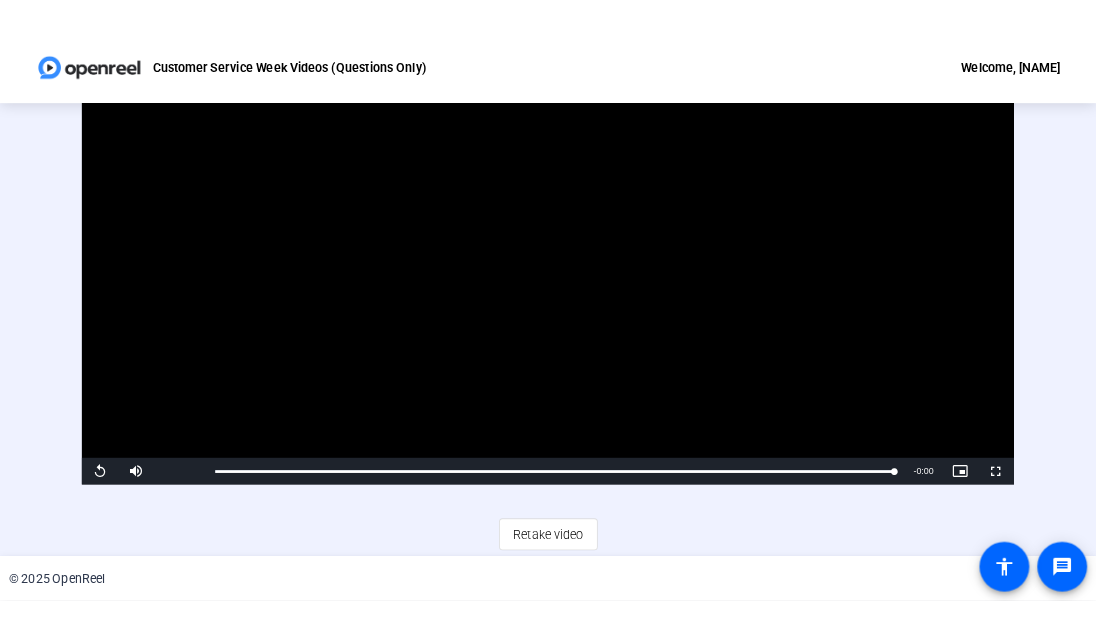 scroll, scrollTop: 0, scrollLeft: 0, axis: both 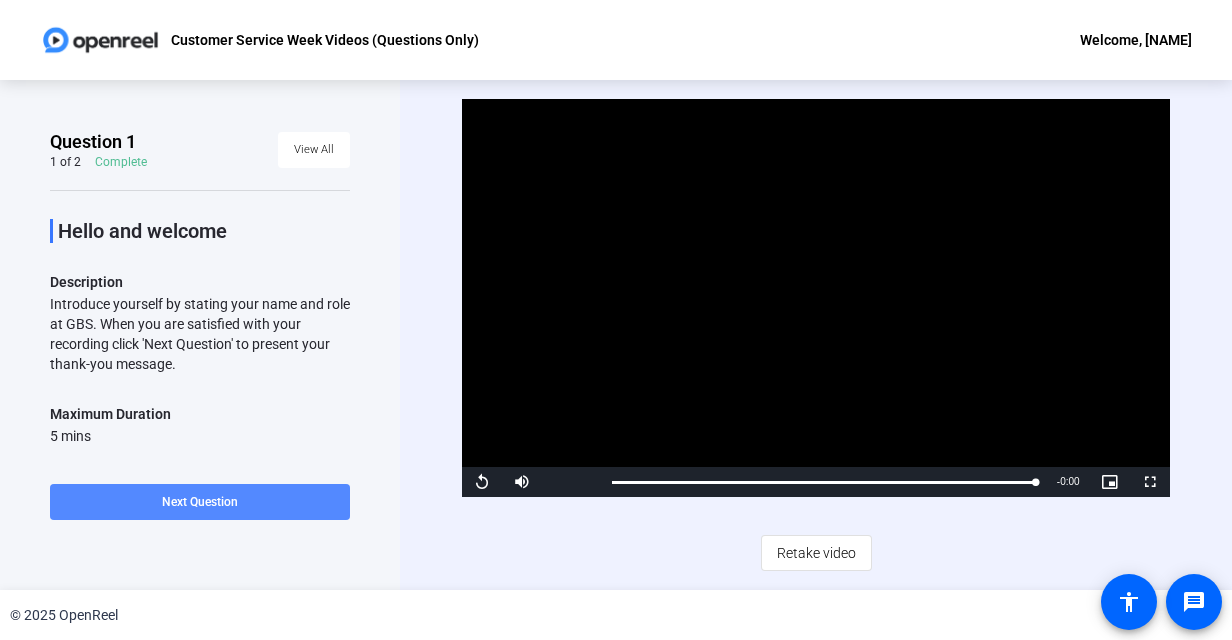 click on "Next Question" 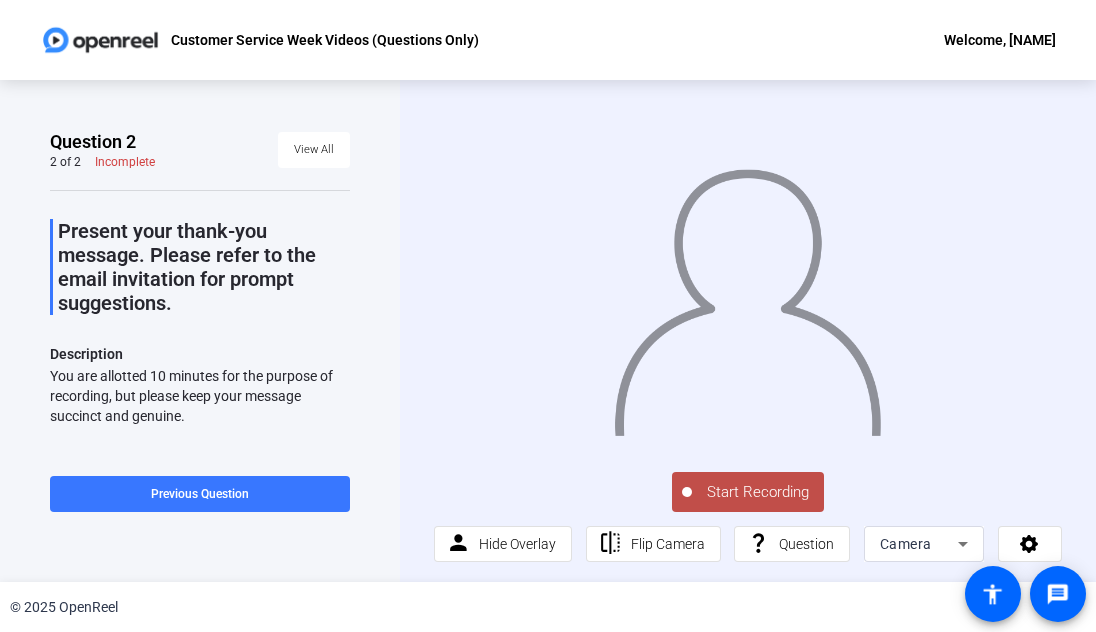 click on "Start Recording" 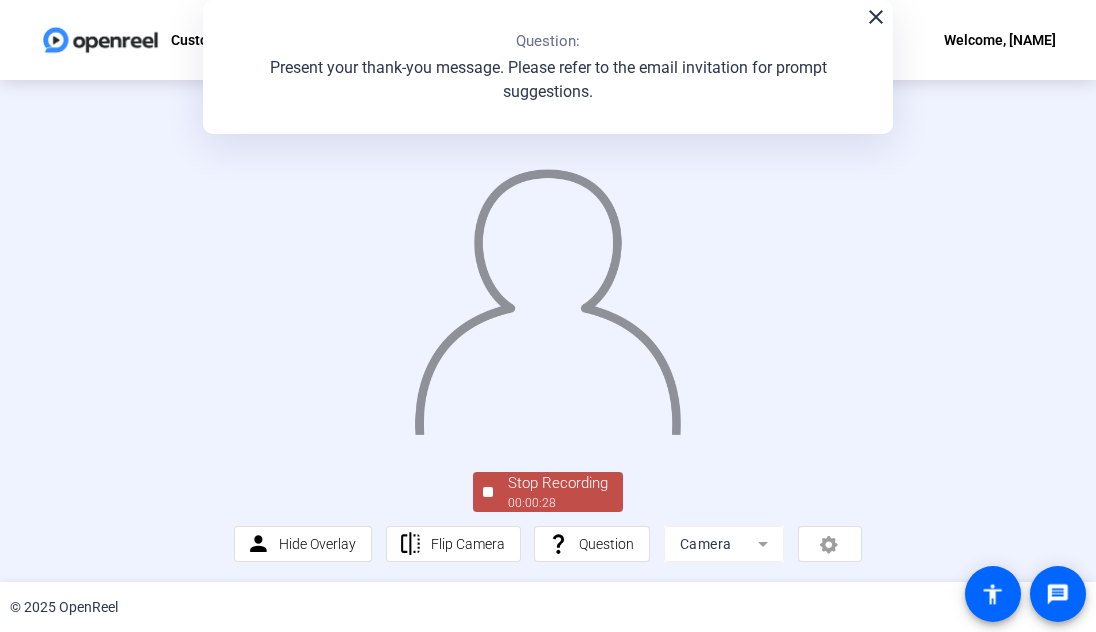 click on "Stop Recording" 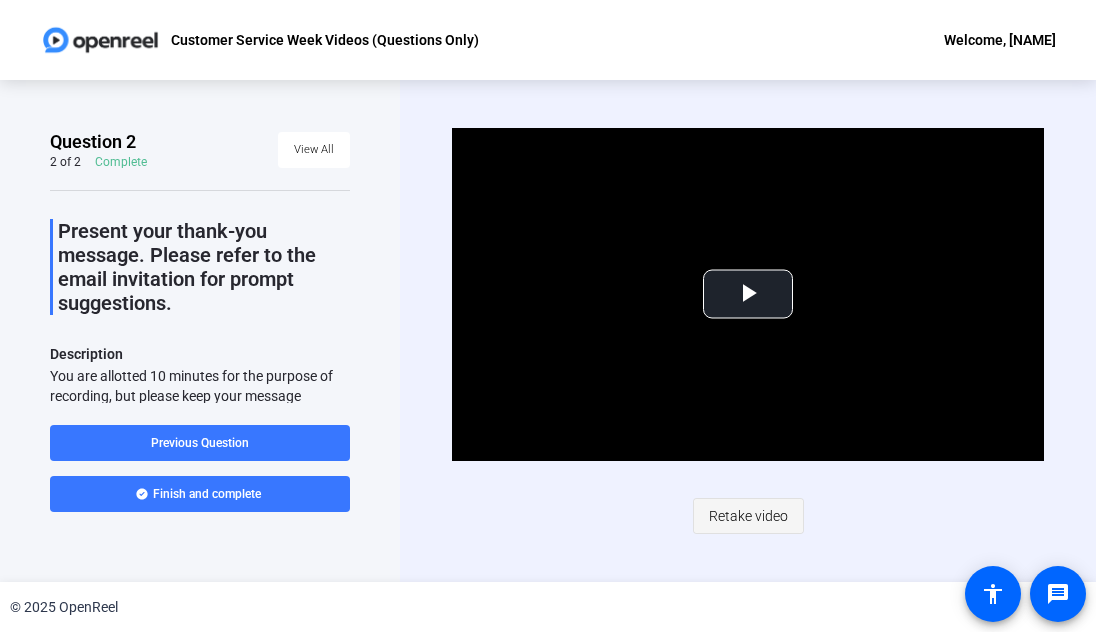 click on "Retake video" 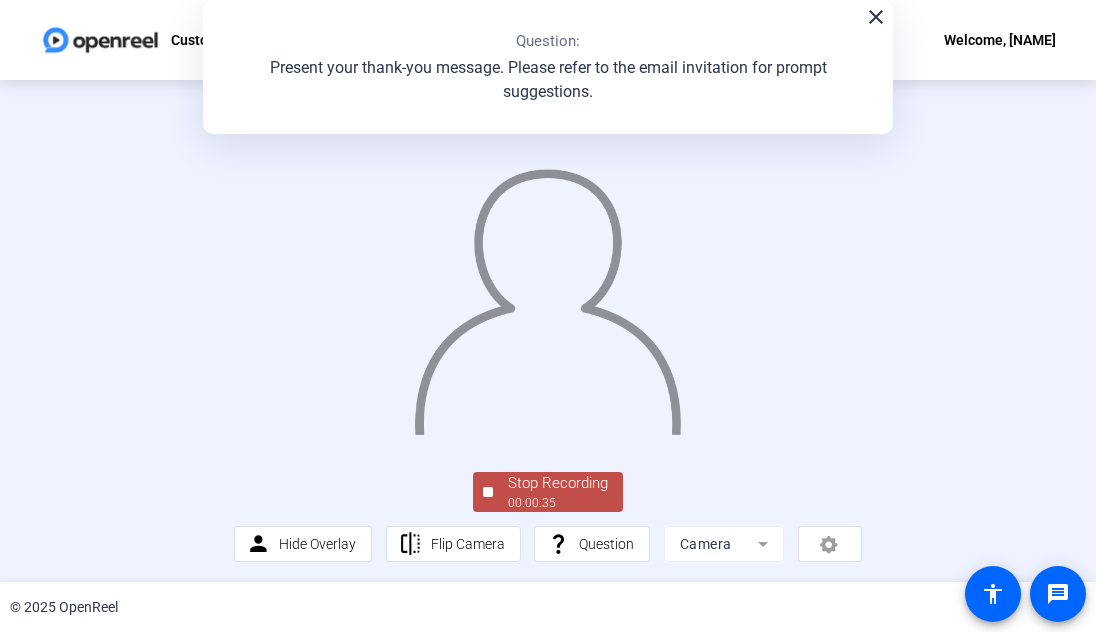 click on "Stop Recording" 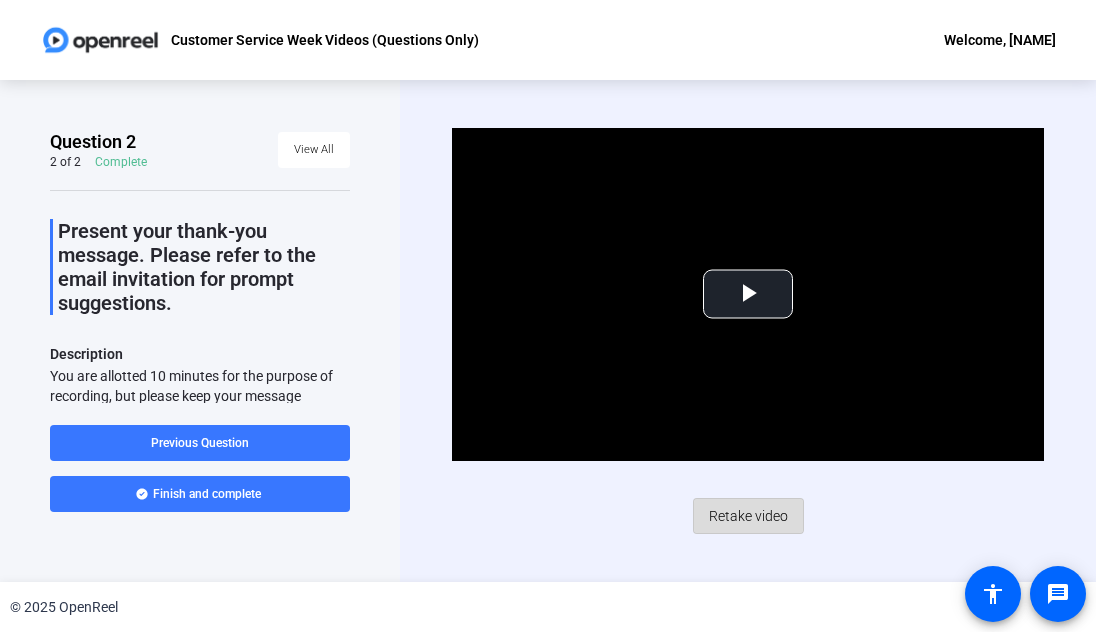 click on "Retake video" 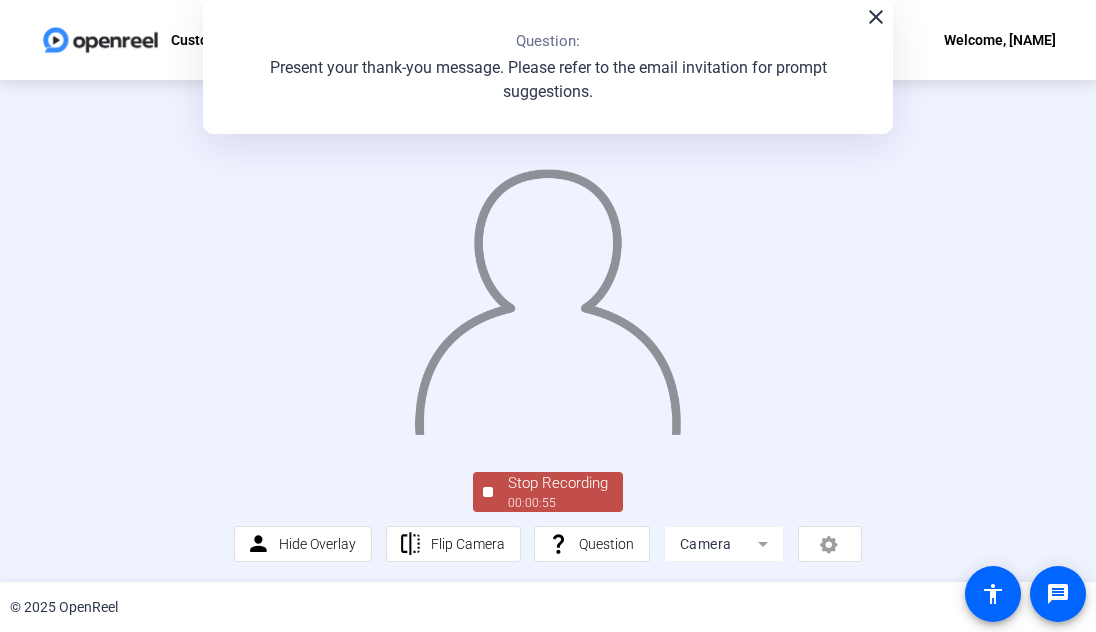 click on "Stop Recording" 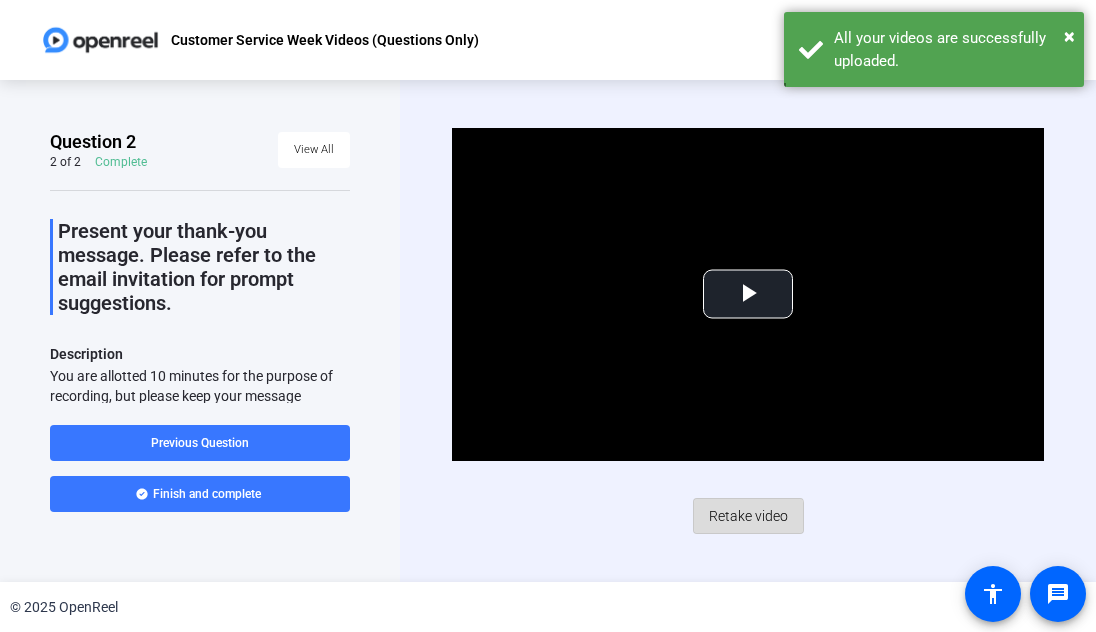 click on "Retake video" 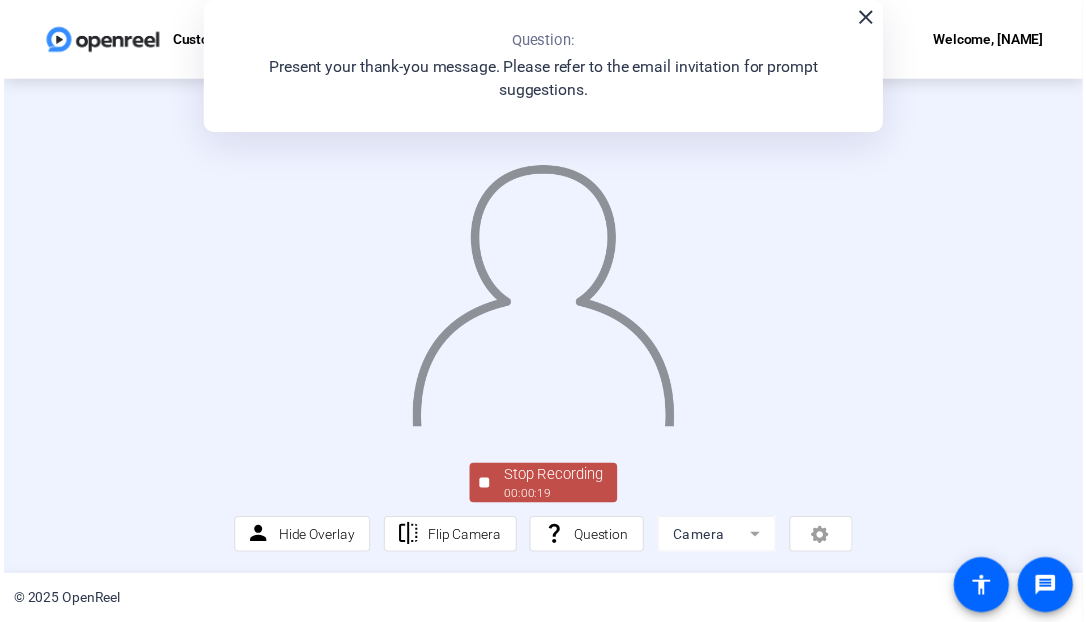scroll, scrollTop: 0, scrollLeft: 0, axis: both 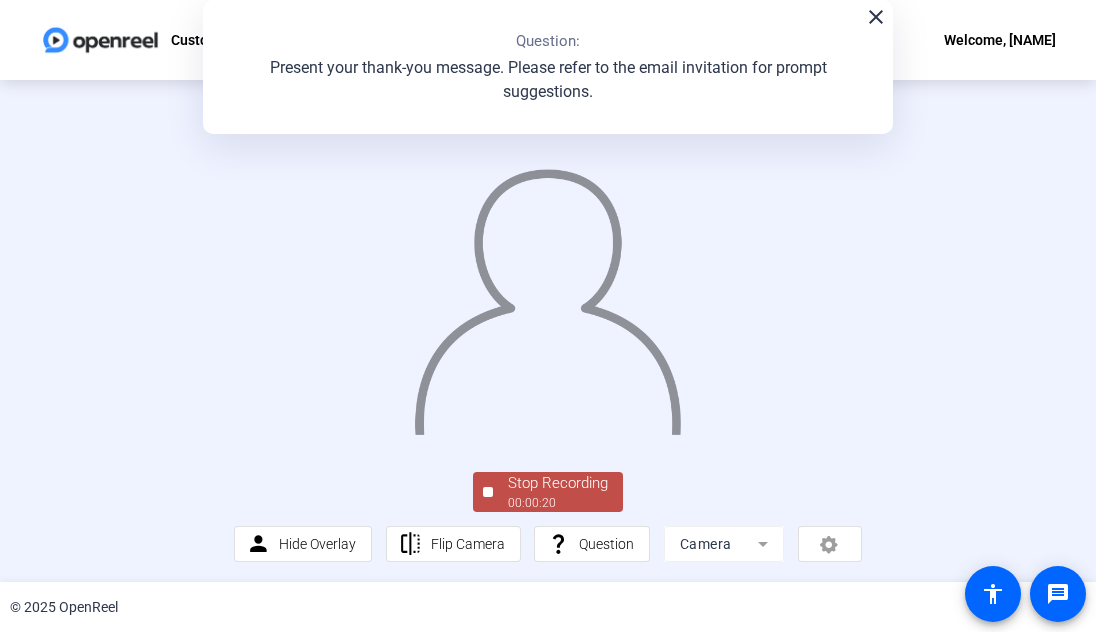 click on "Stop Recording" 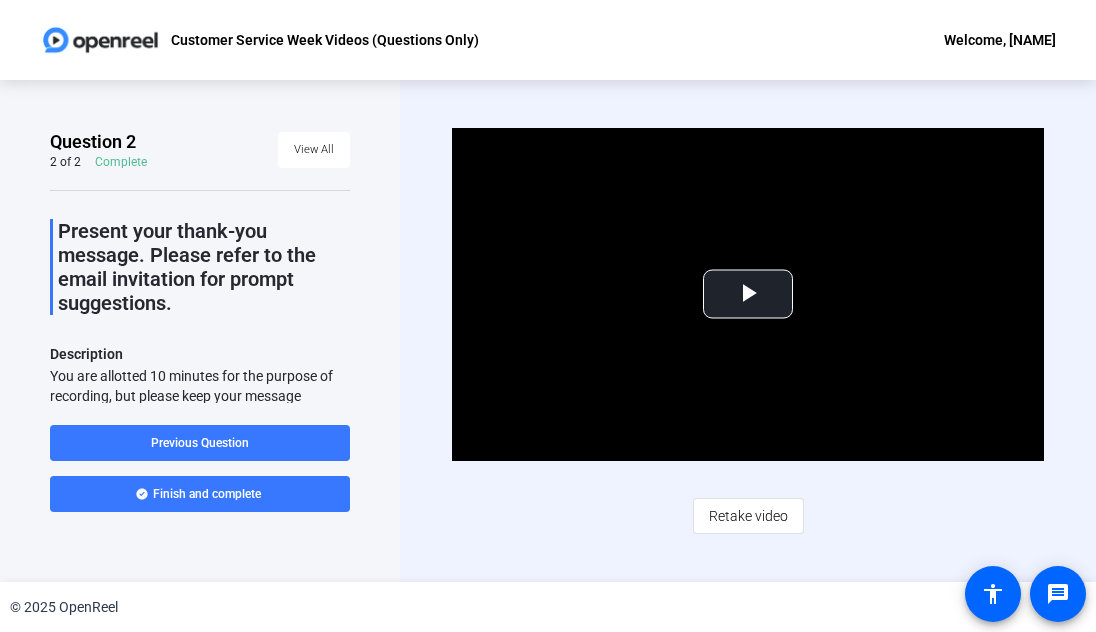 drag, startPoint x: 738, startPoint y: 515, endPoint x: 748, endPoint y: 505, distance: 14.142136 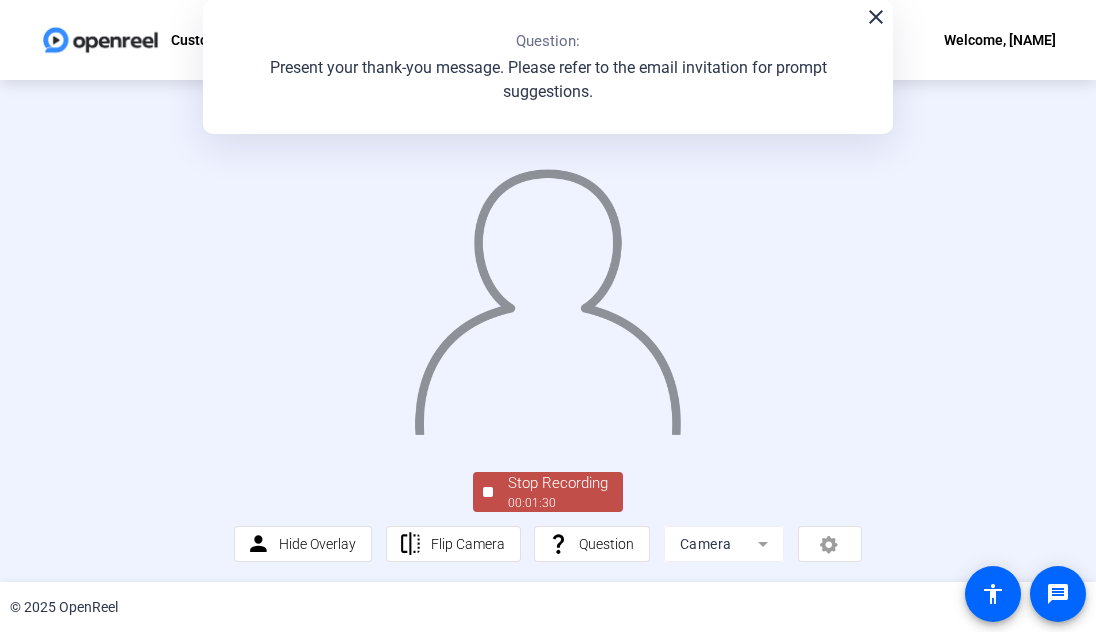 click on "Stop Recording" 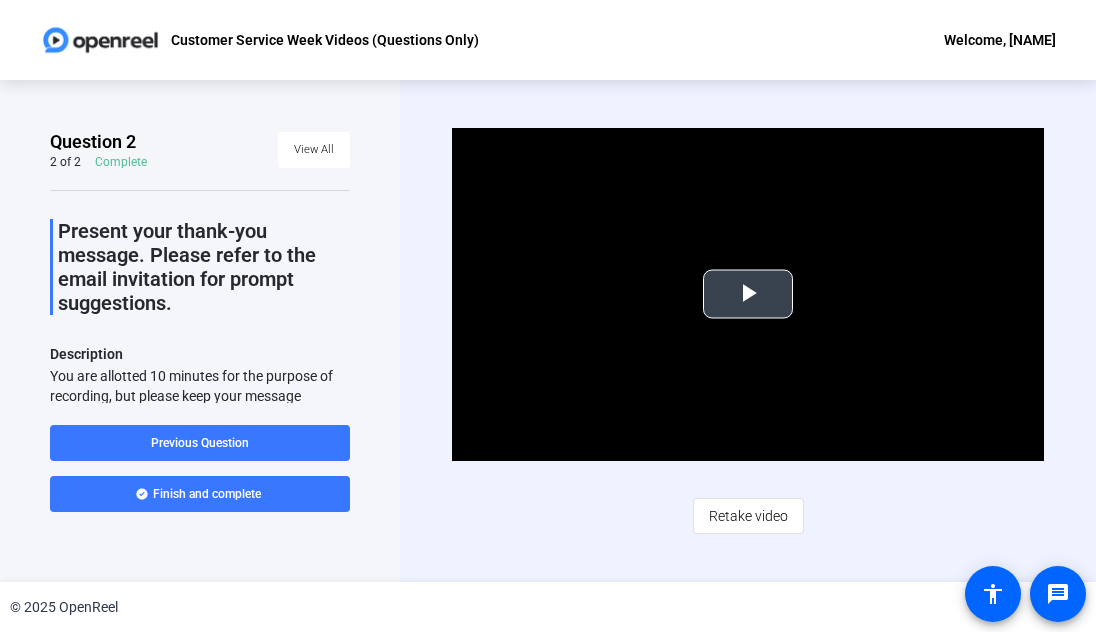 click at bounding box center [748, 294] 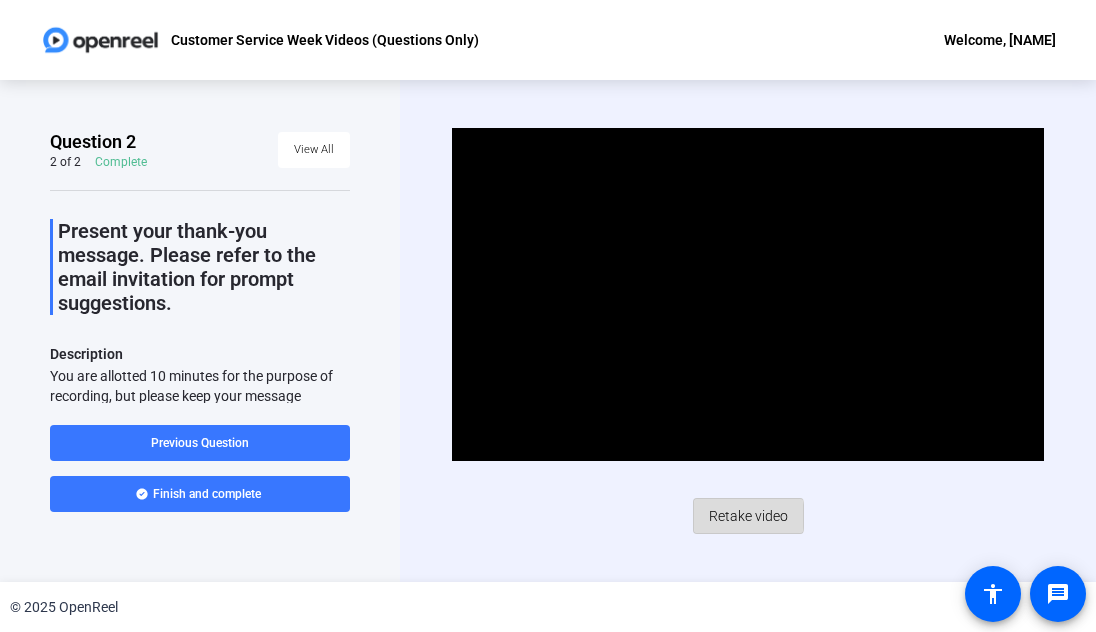 click on "Retake video" 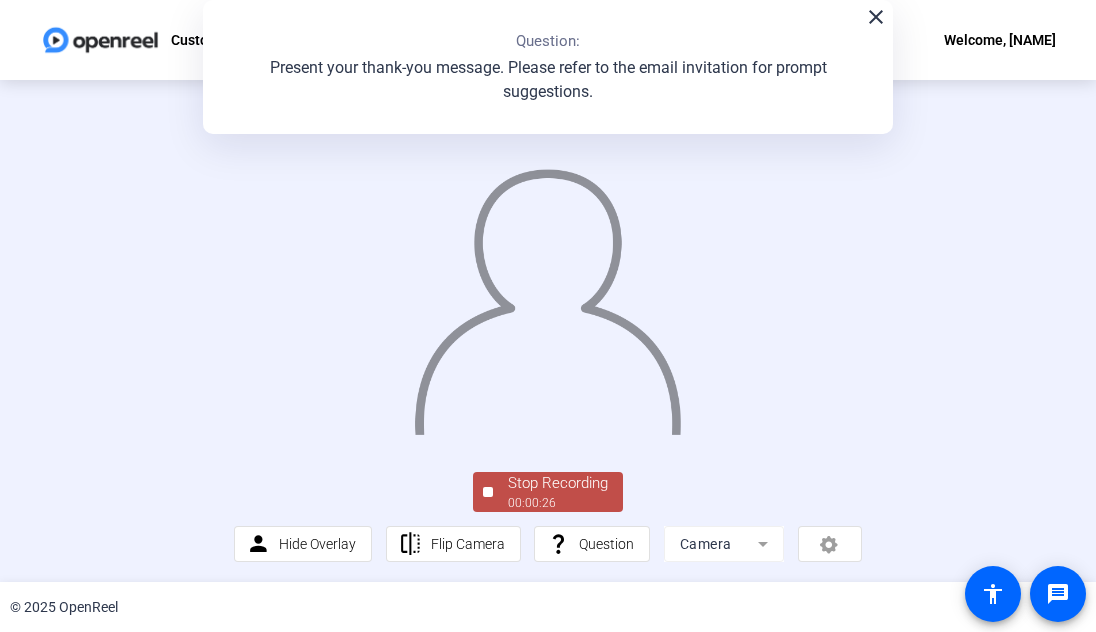 click on "Stop Recording" 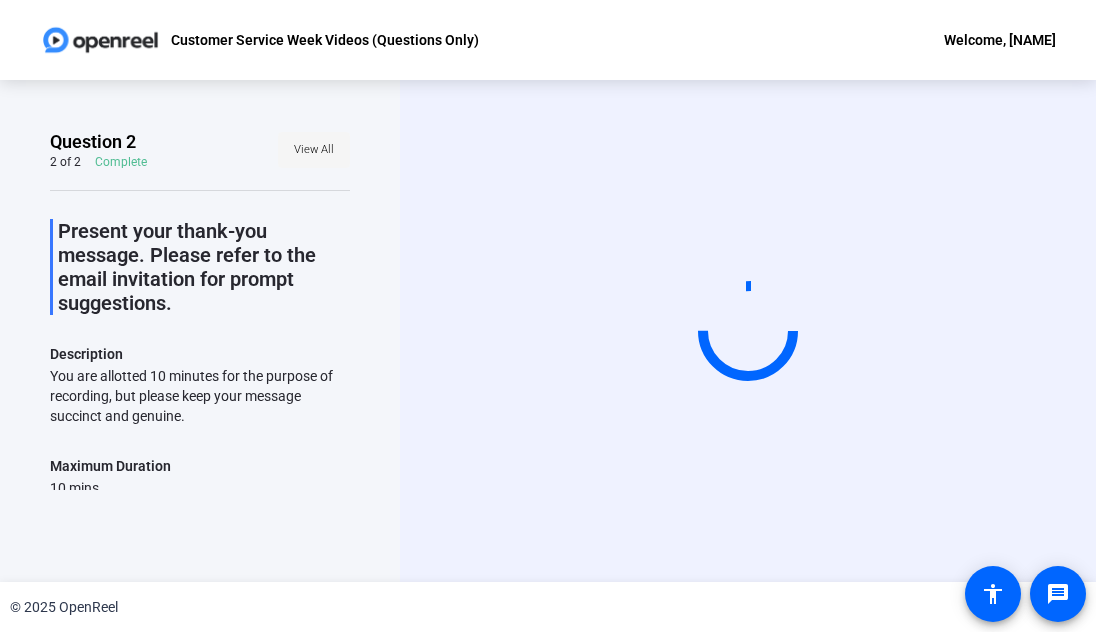 click on "View All" 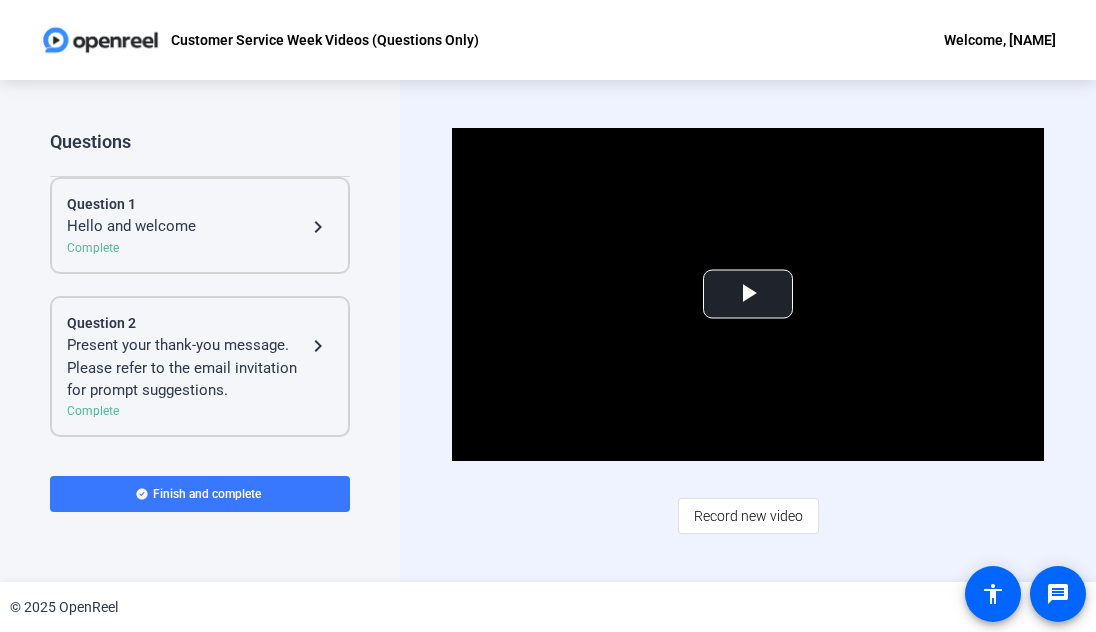 click on "Record new video" 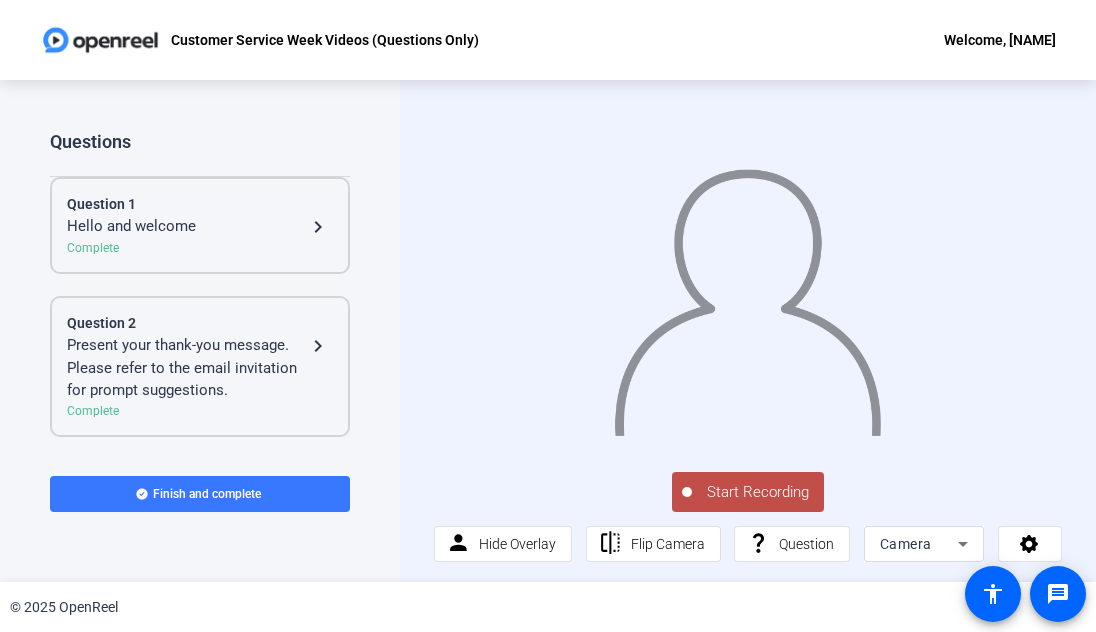 click on "Start Recording" 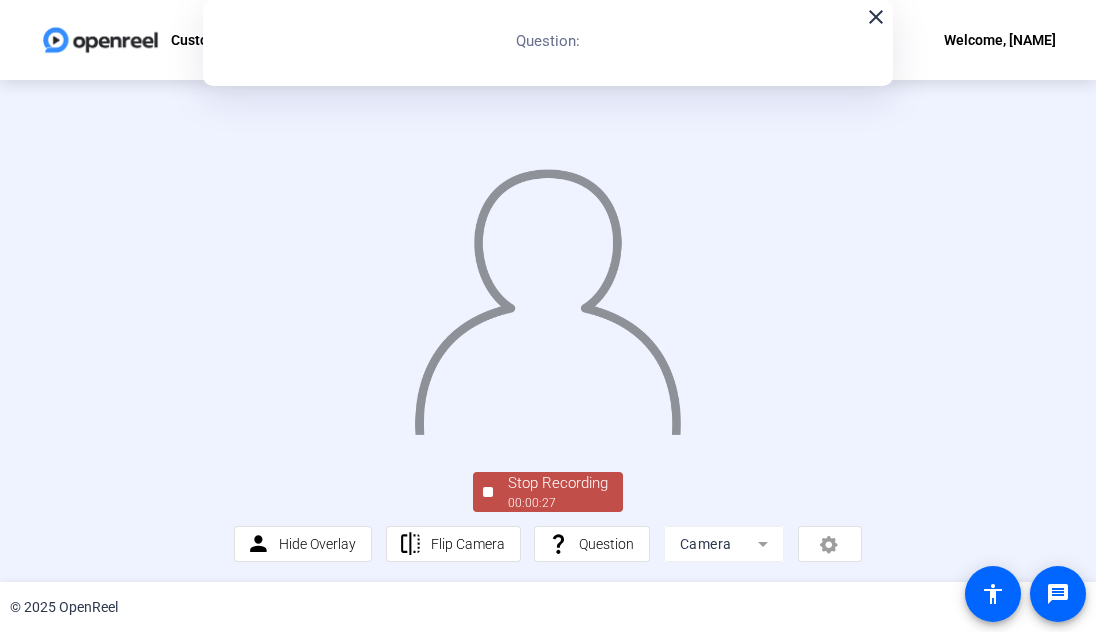 click on "Stop Recording" 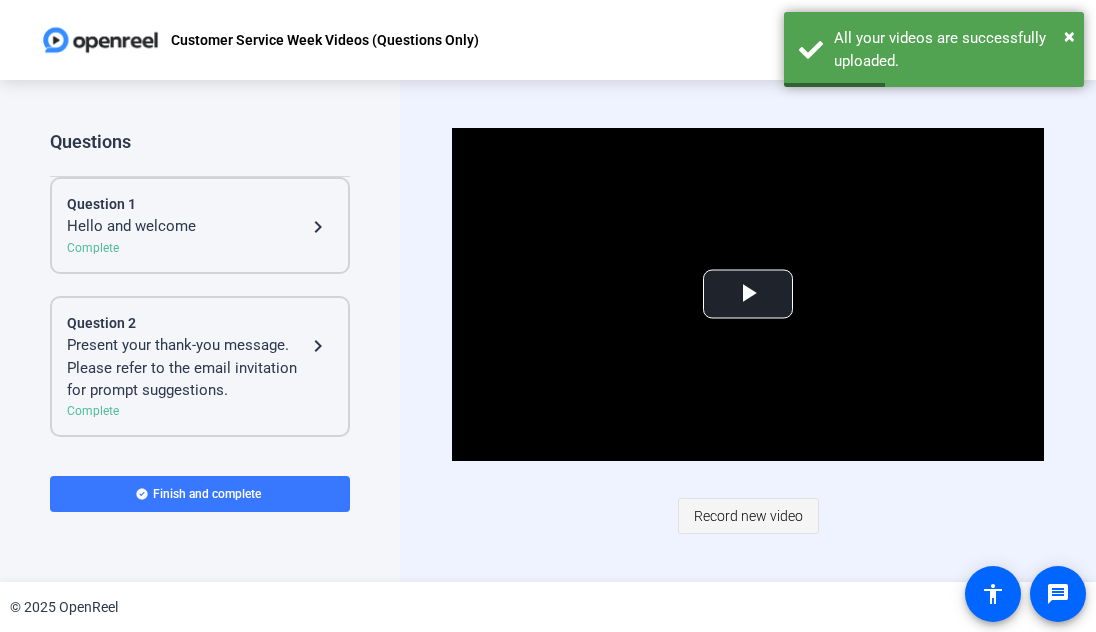 click on "Record new video" 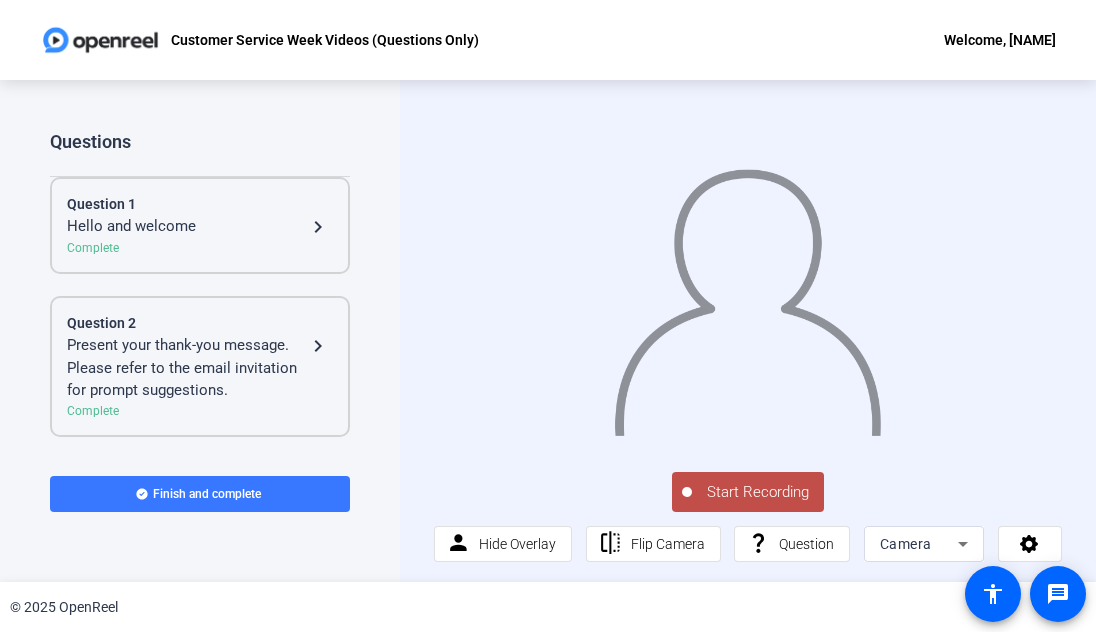 click on "Start Recording" 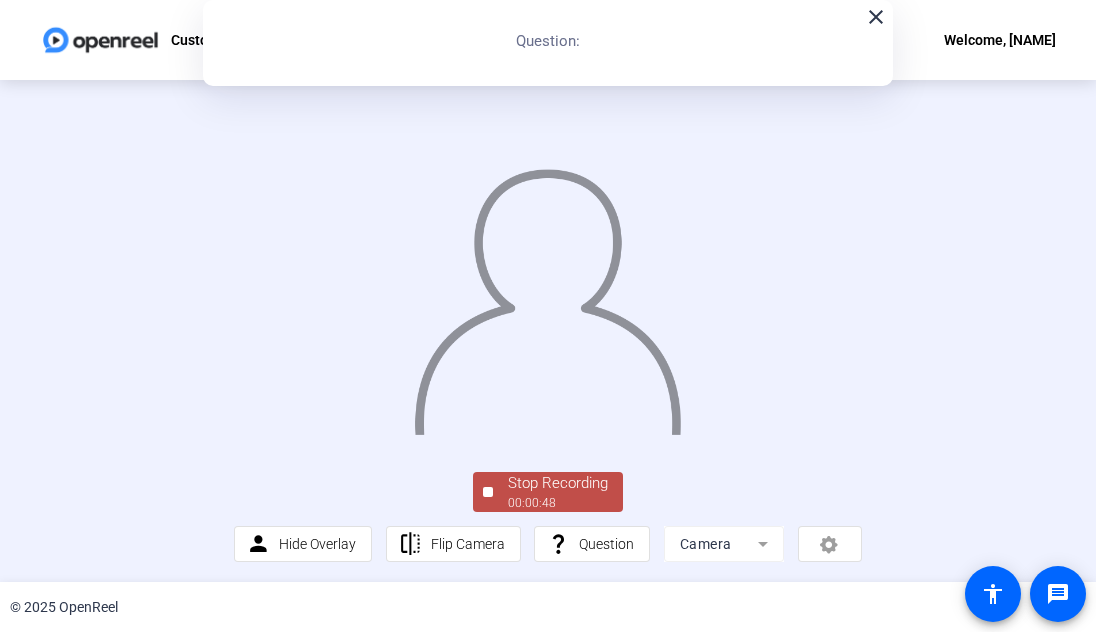 click on "Stop Recording" 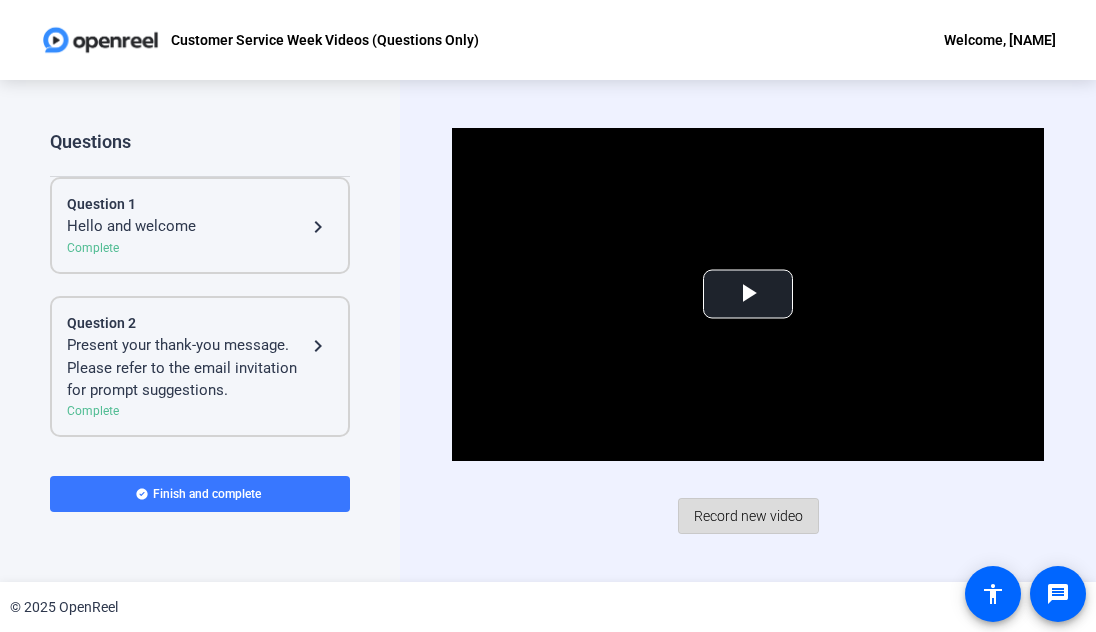 click on "Record new video" 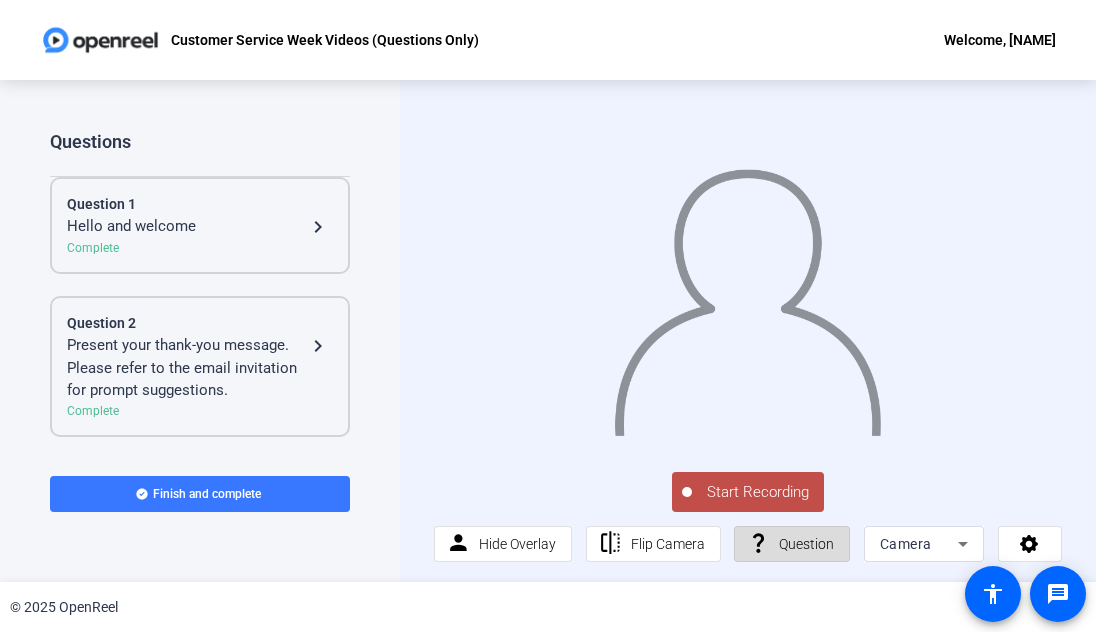 click on "Question" 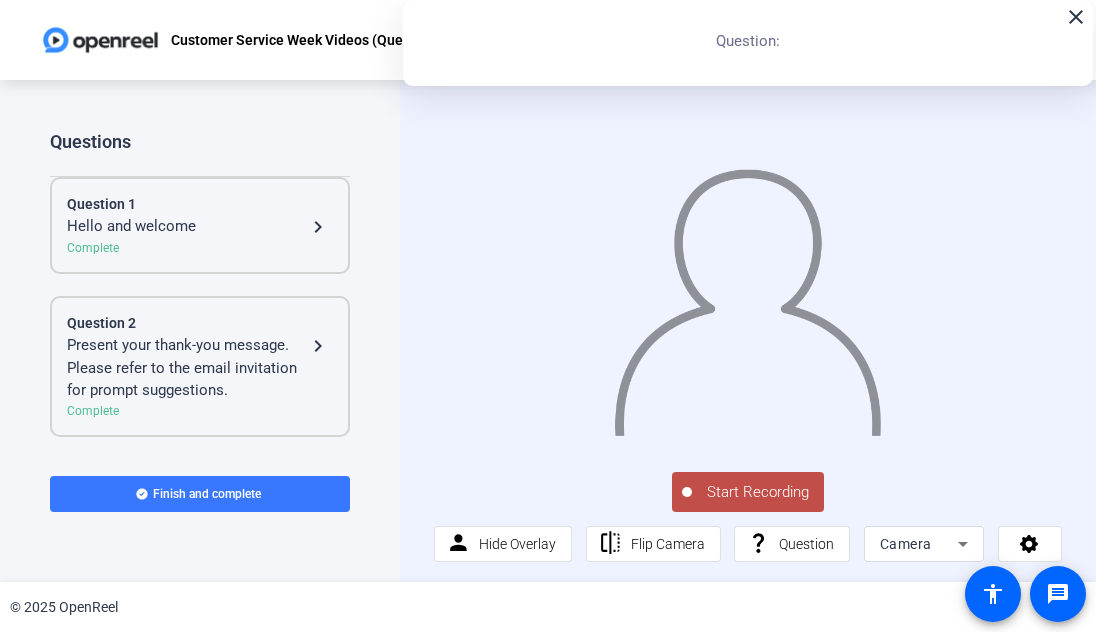 click on "Start Recording" 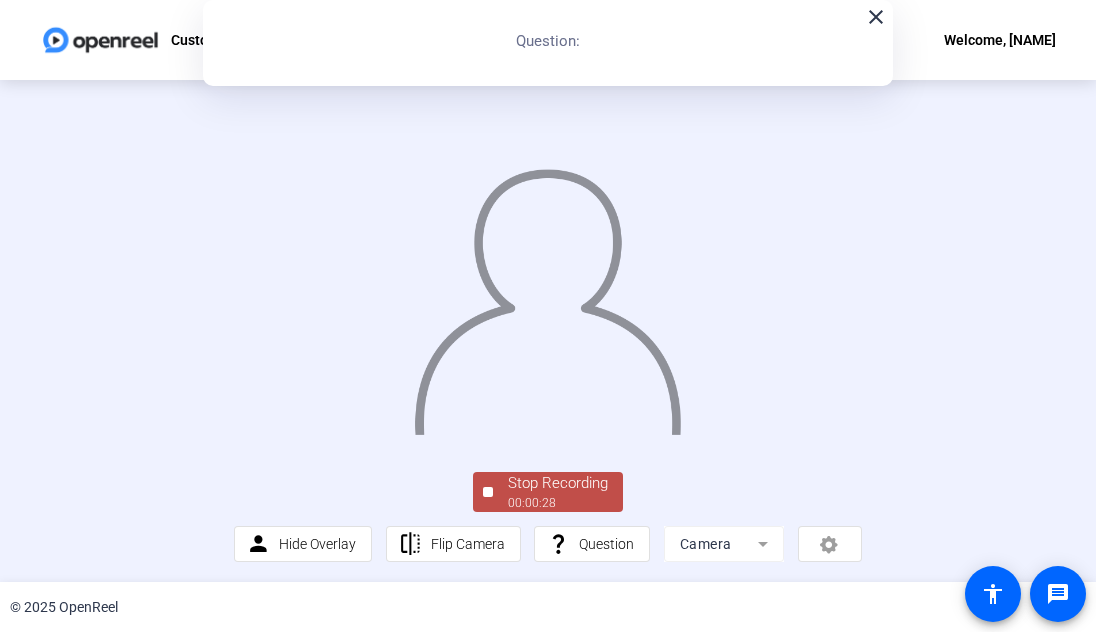 click on "Stop Recording" 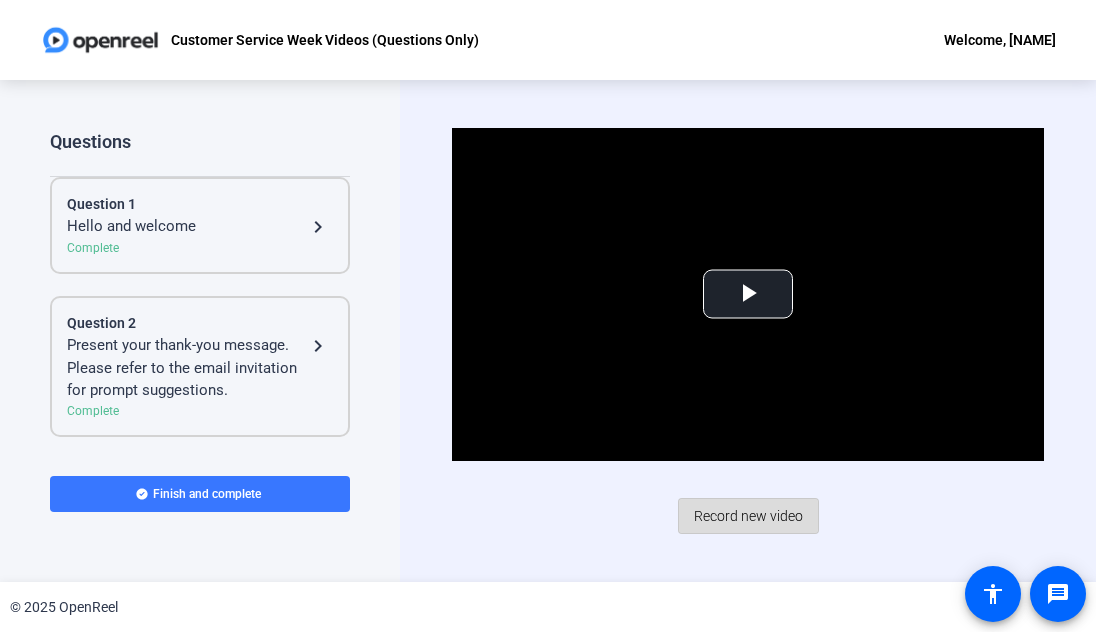 click on "Record new video" 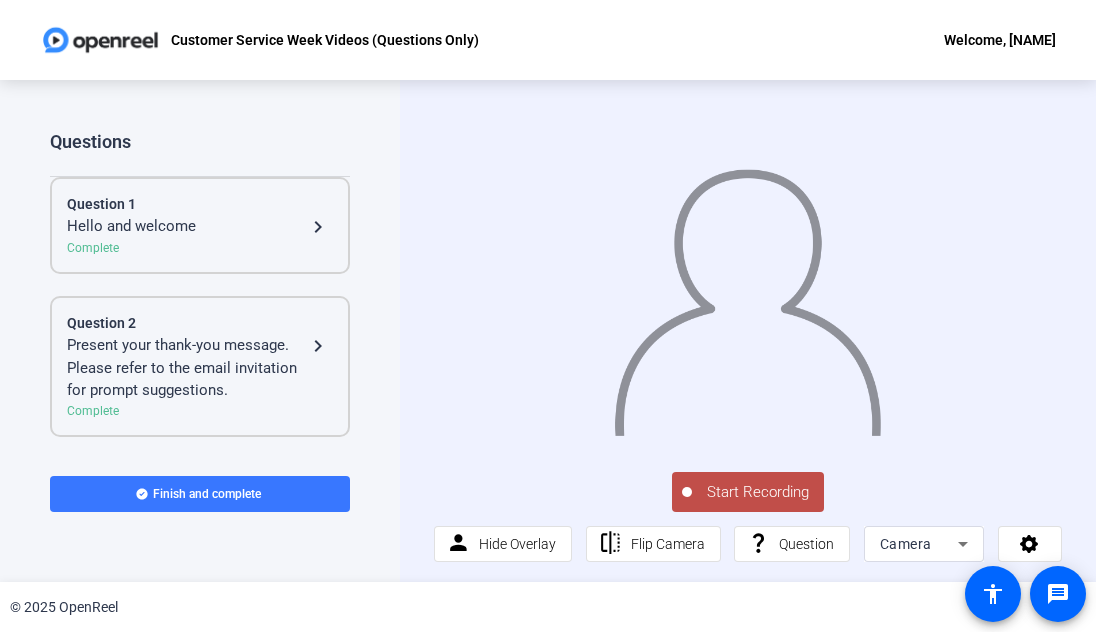click on "Start Recording" 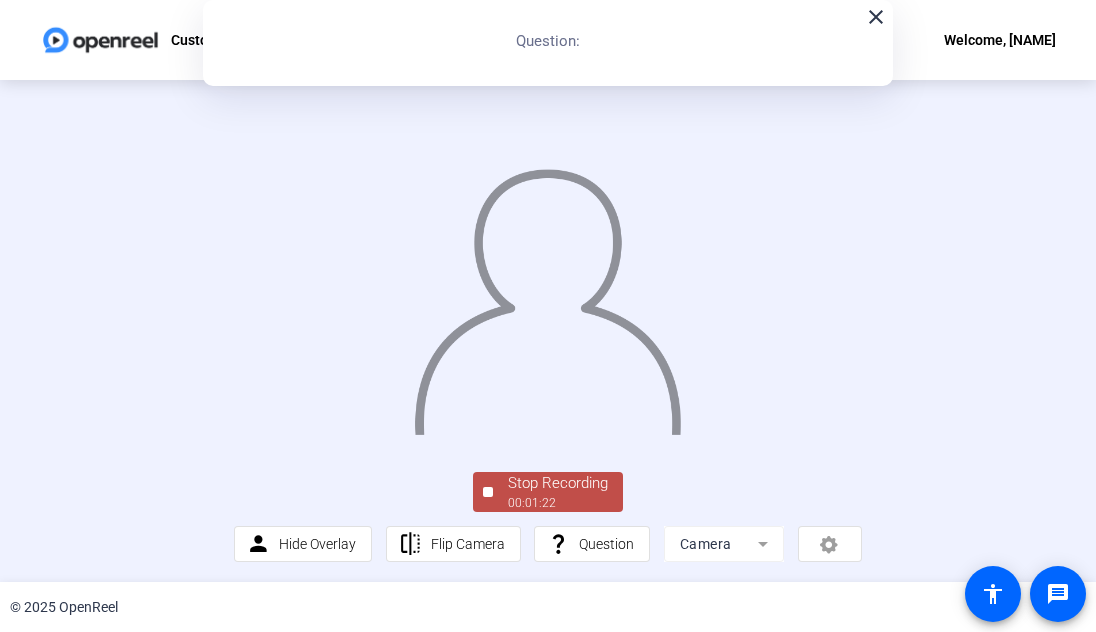 click on "Stop Recording" 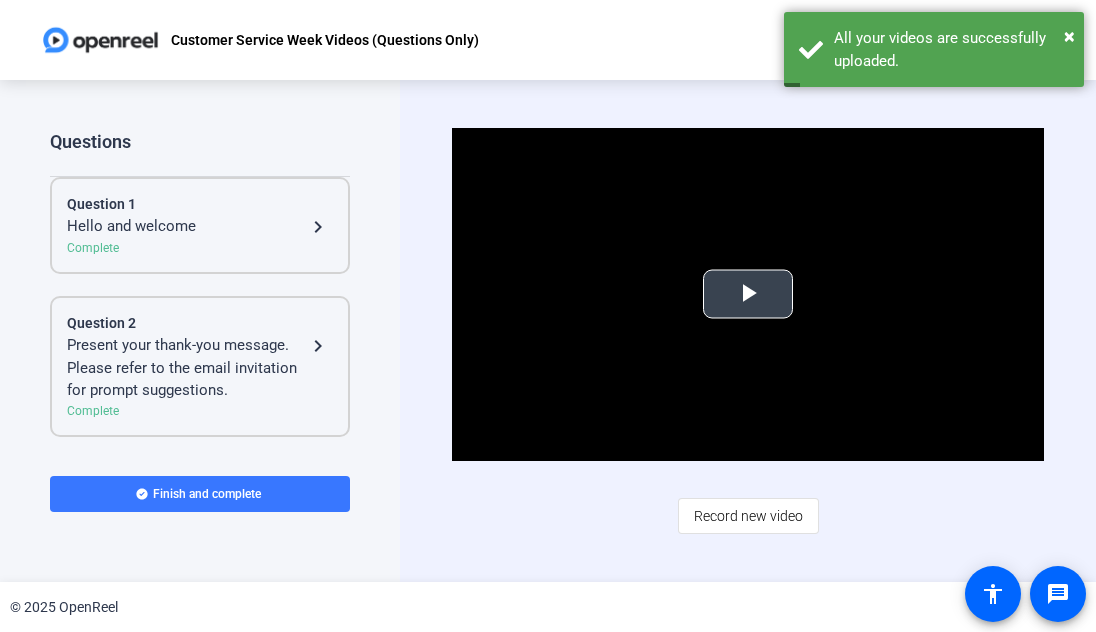 click at bounding box center (748, 294) 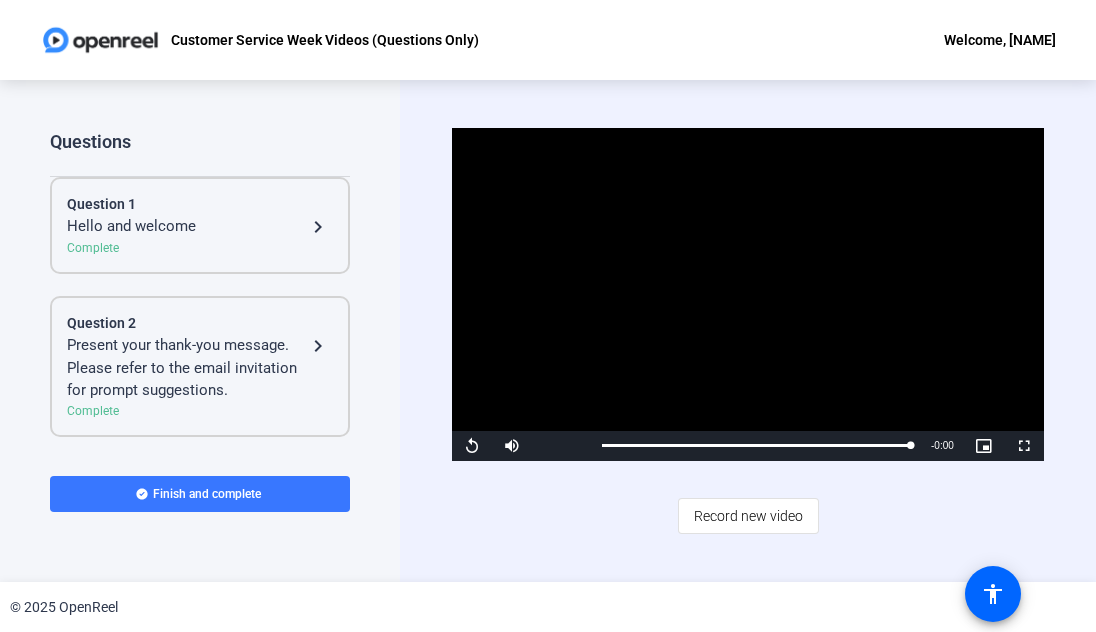 click on "navigate_next" 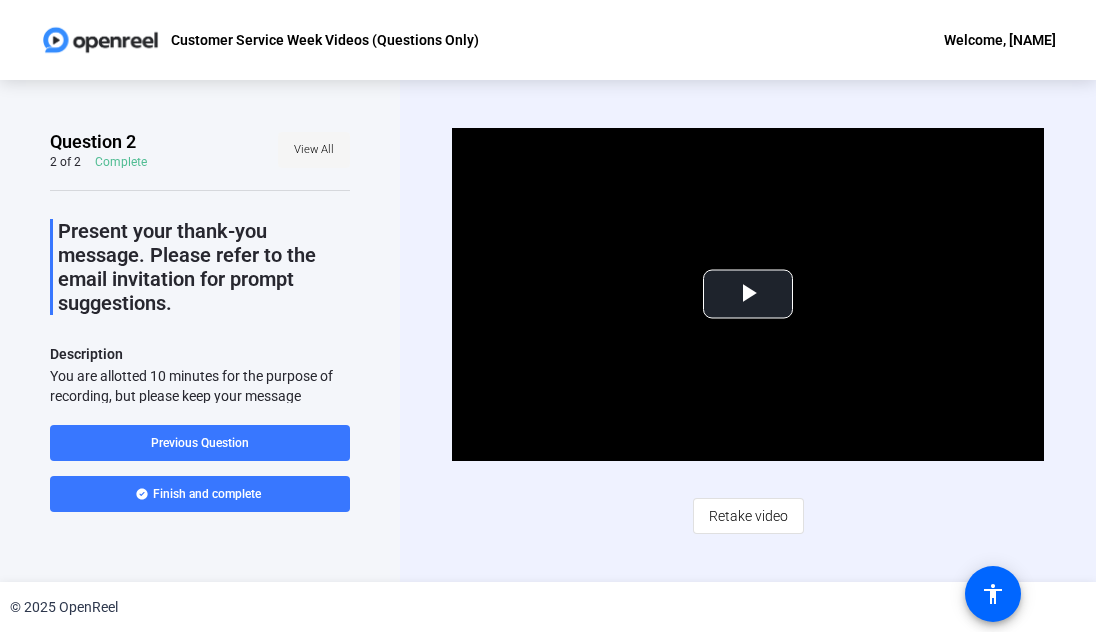 click on "View All" 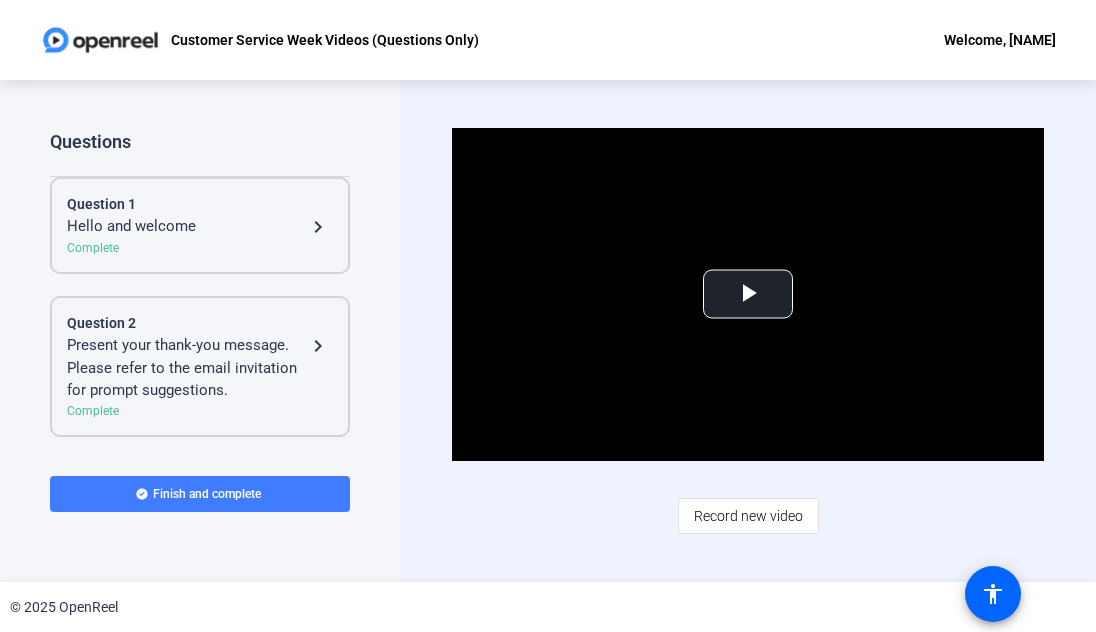 click on "Finish and complete" 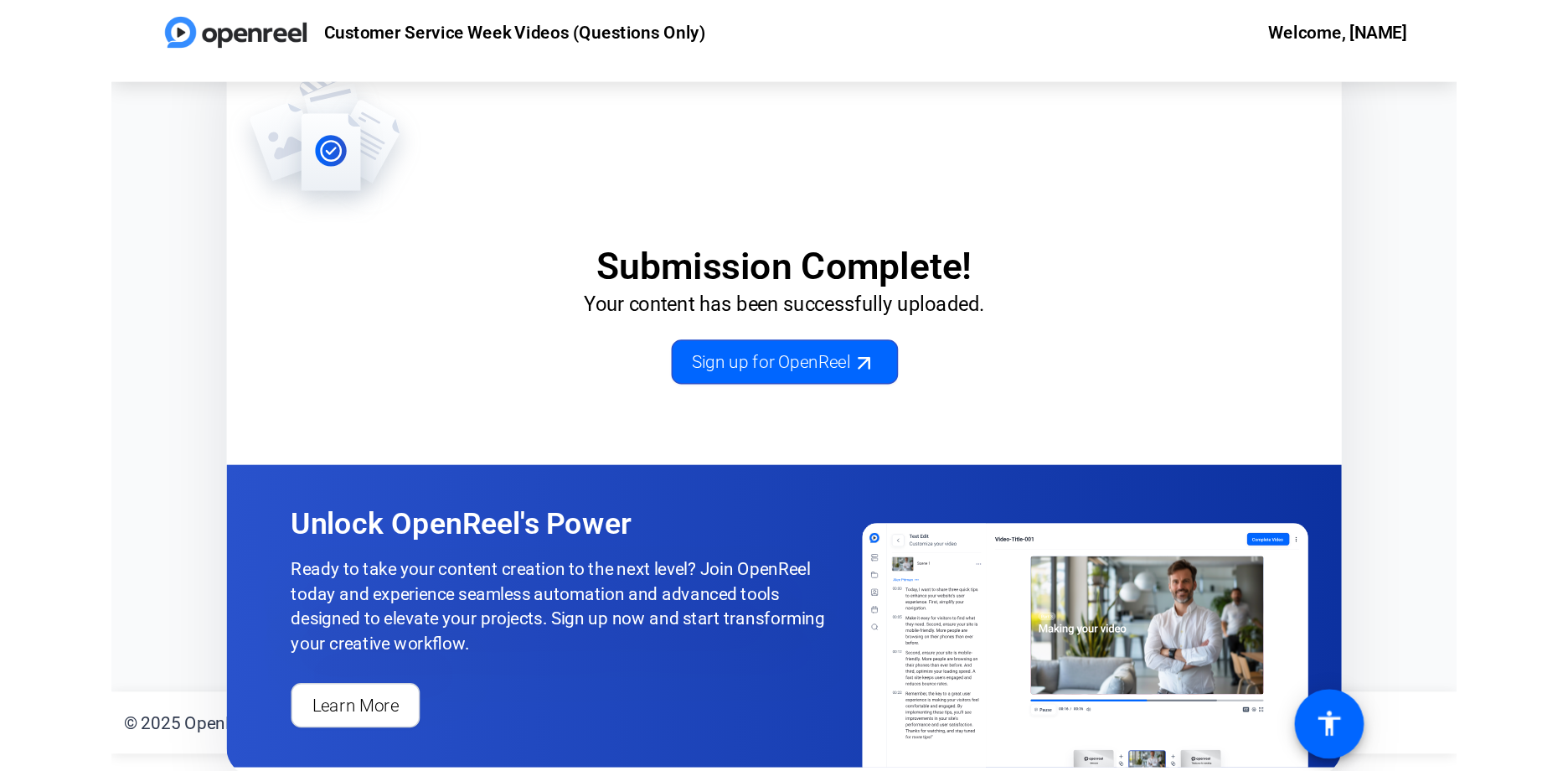 scroll, scrollTop: 0, scrollLeft: 0, axis: both 